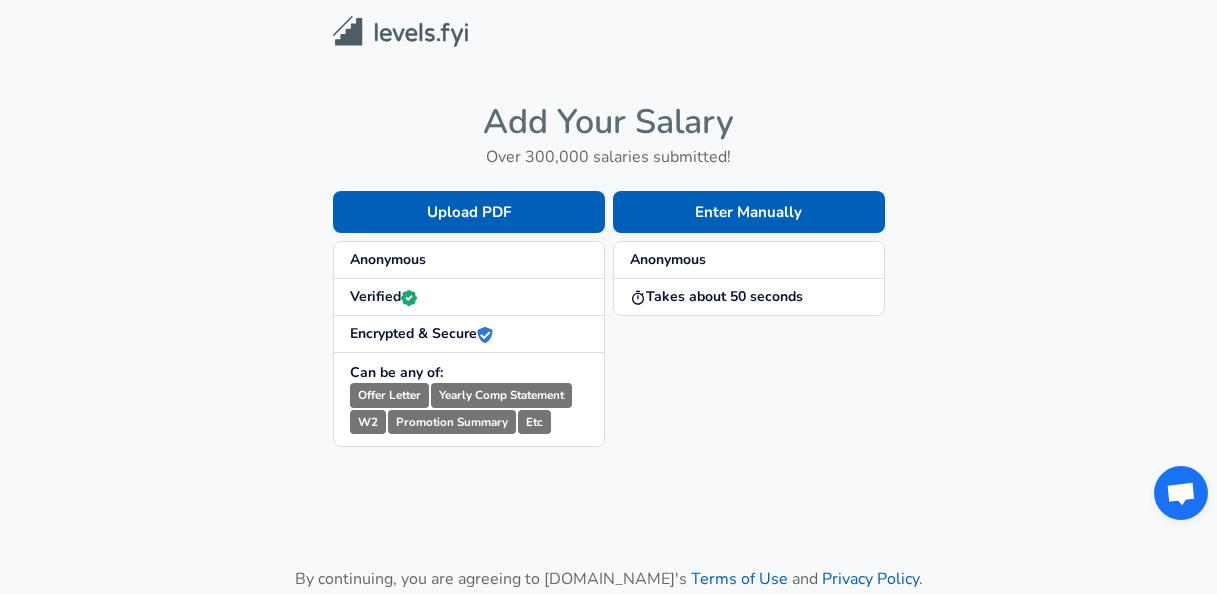 scroll, scrollTop: 0, scrollLeft: 0, axis: both 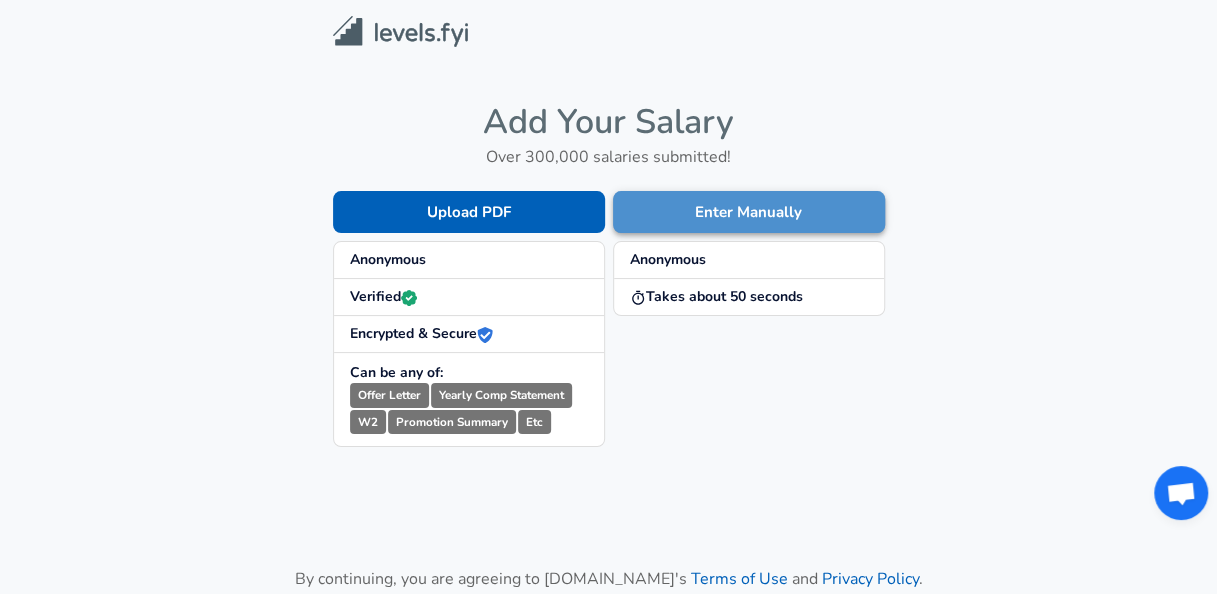 click on "Enter Manually" at bounding box center [749, 212] 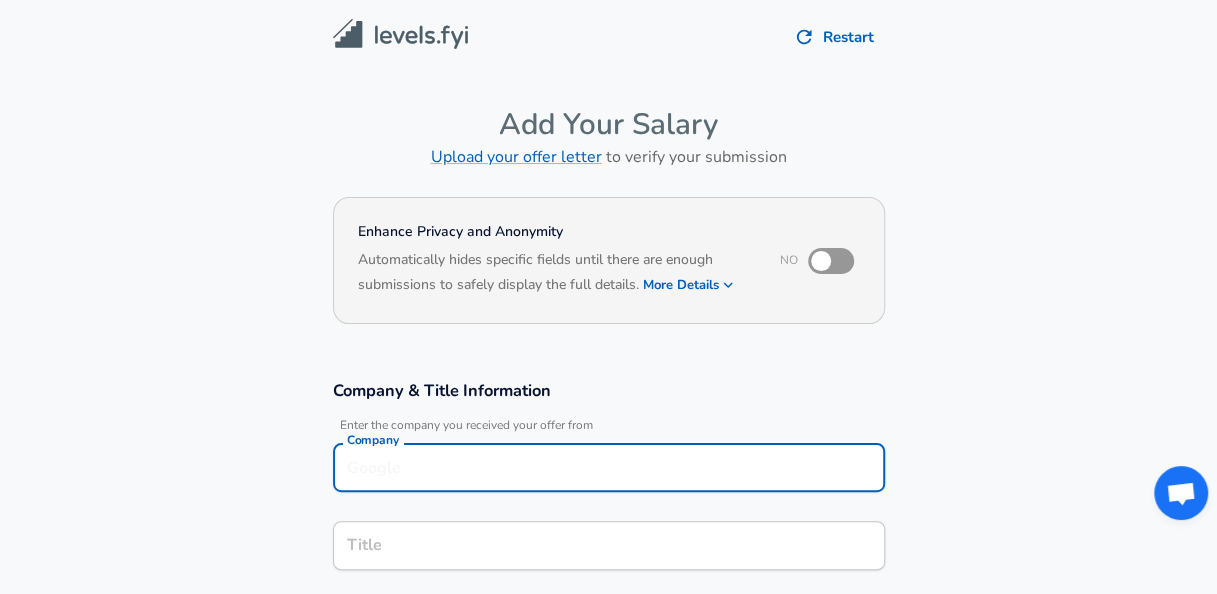 scroll, scrollTop: 20, scrollLeft: 0, axis: vertical 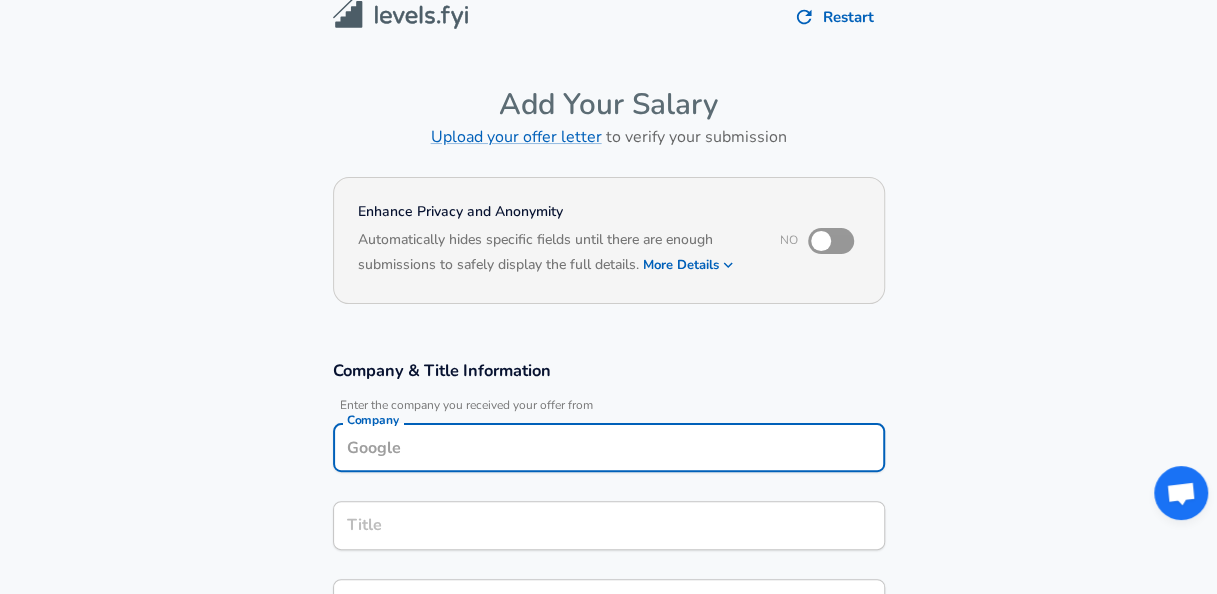 click on "Company" at bounding box center [609, 447] 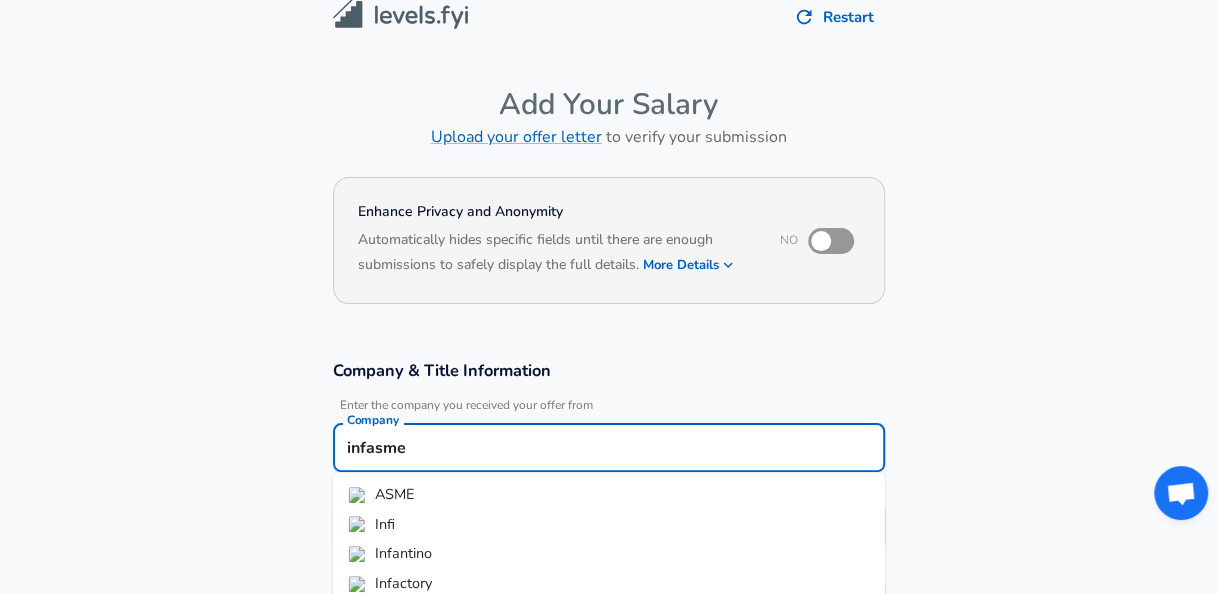 click on "infasme" at bounding box center [609, 447] 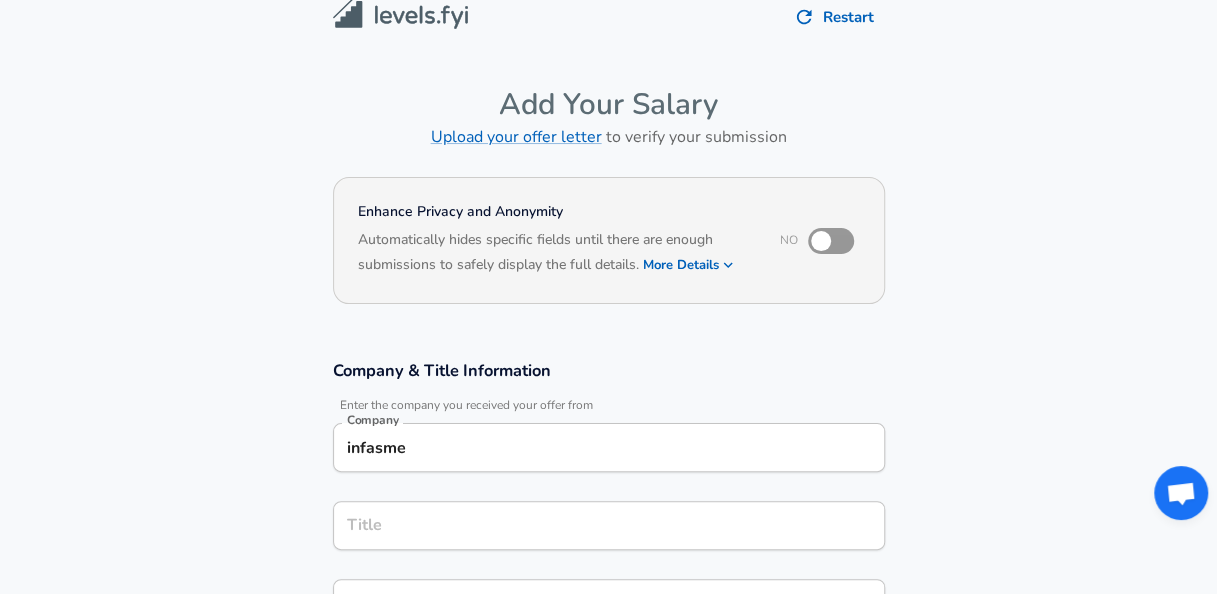 click on "Company & Title Information   Enter the company you received your offer from Company infasme Company Title Title Job Family Job Family Specialization Specialization Level Level" at bounding box center (608, 543) 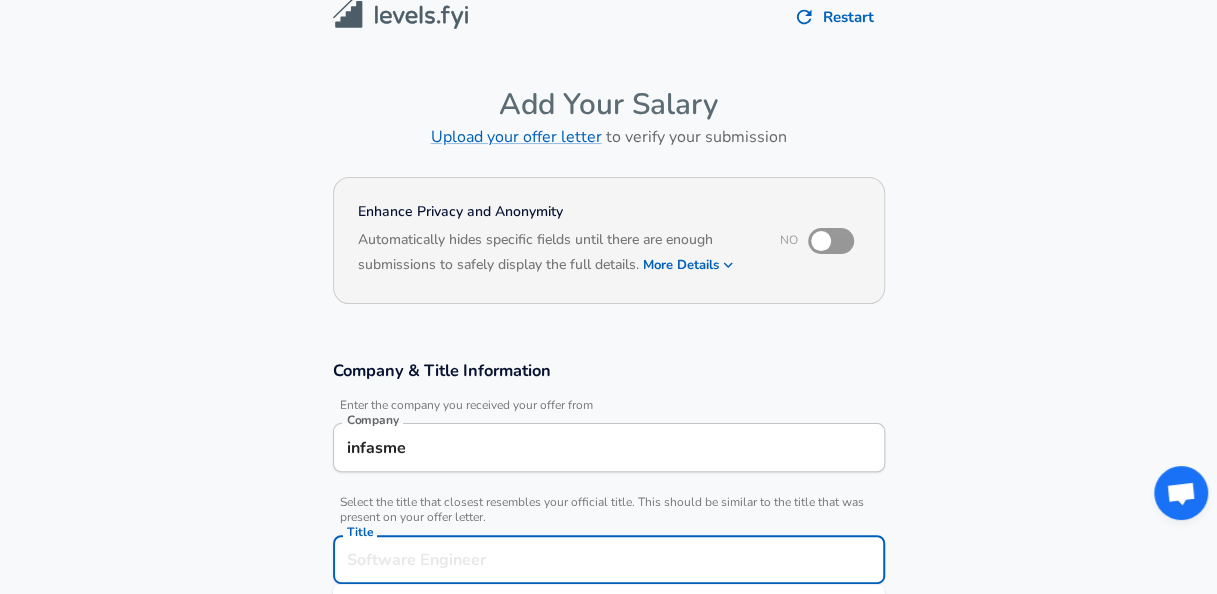 scroll, scrollTop: 60, scrollLeft: 0, axis: vertical 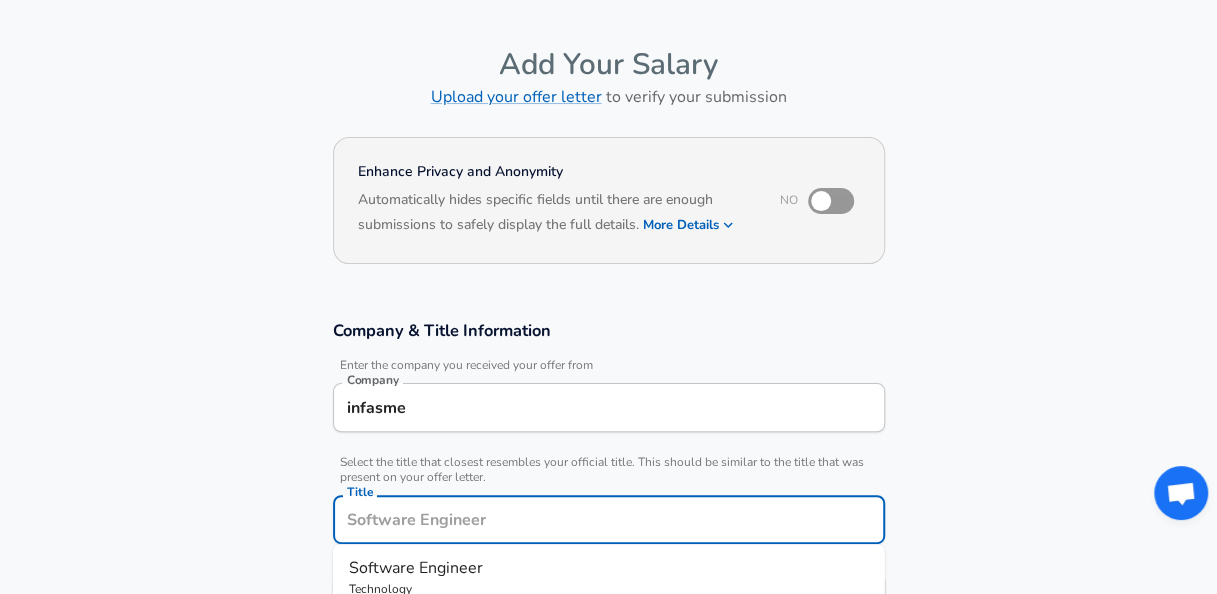 click on "Title" at bounding box center [609, 519] 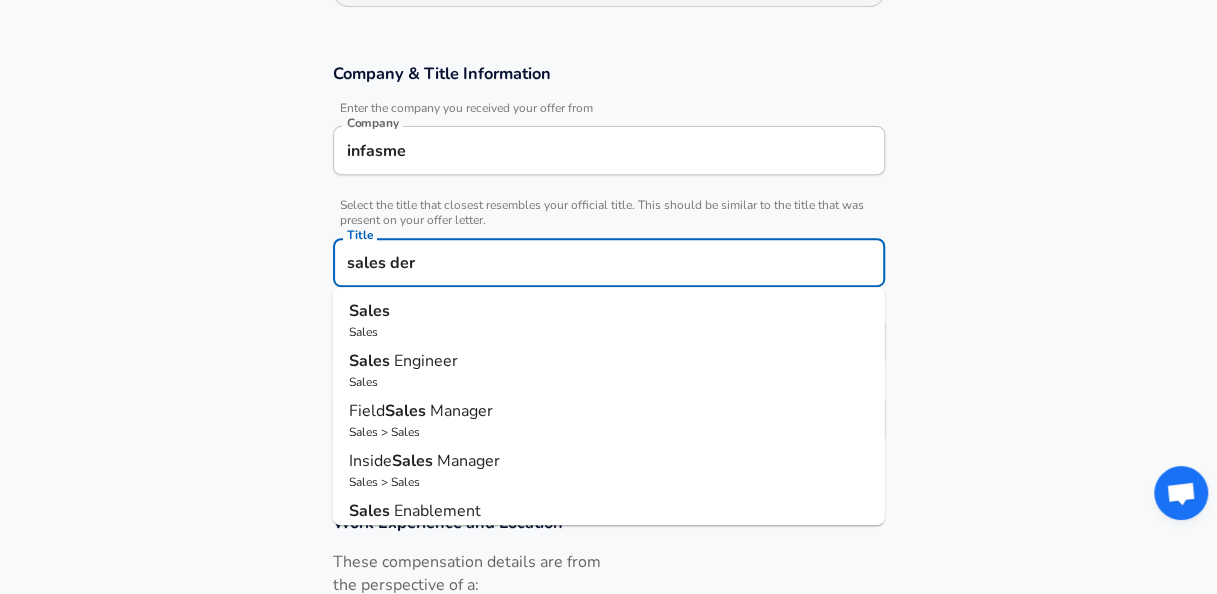 scroll, scrollTop: 319, scrollLeft: 0, axis: vertical 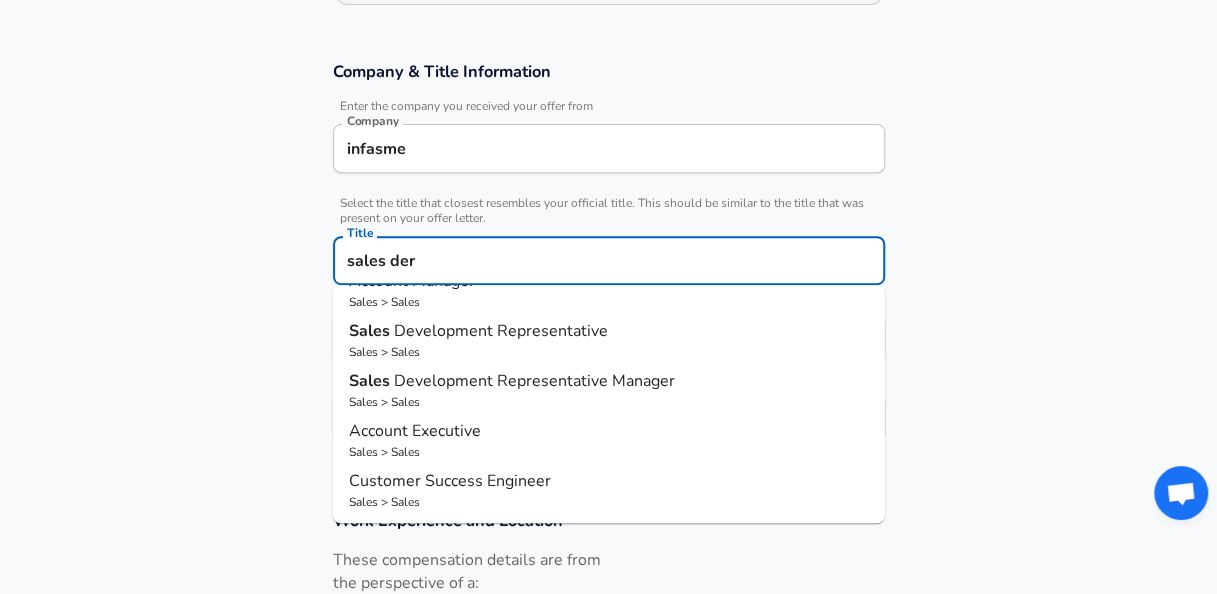 type on "sales der" 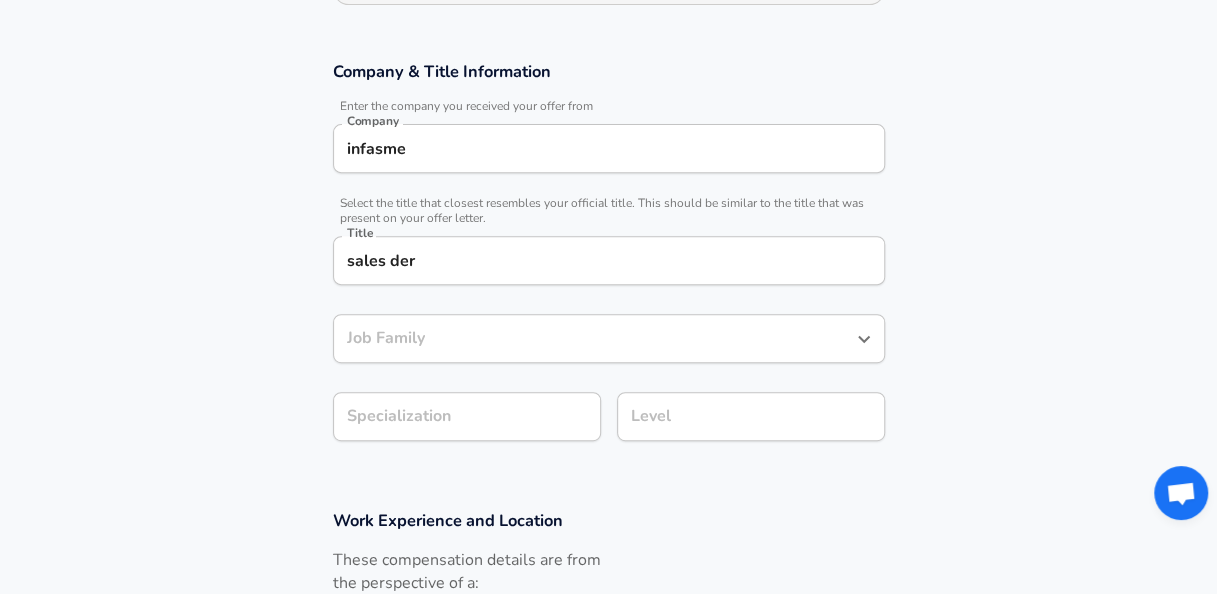 click 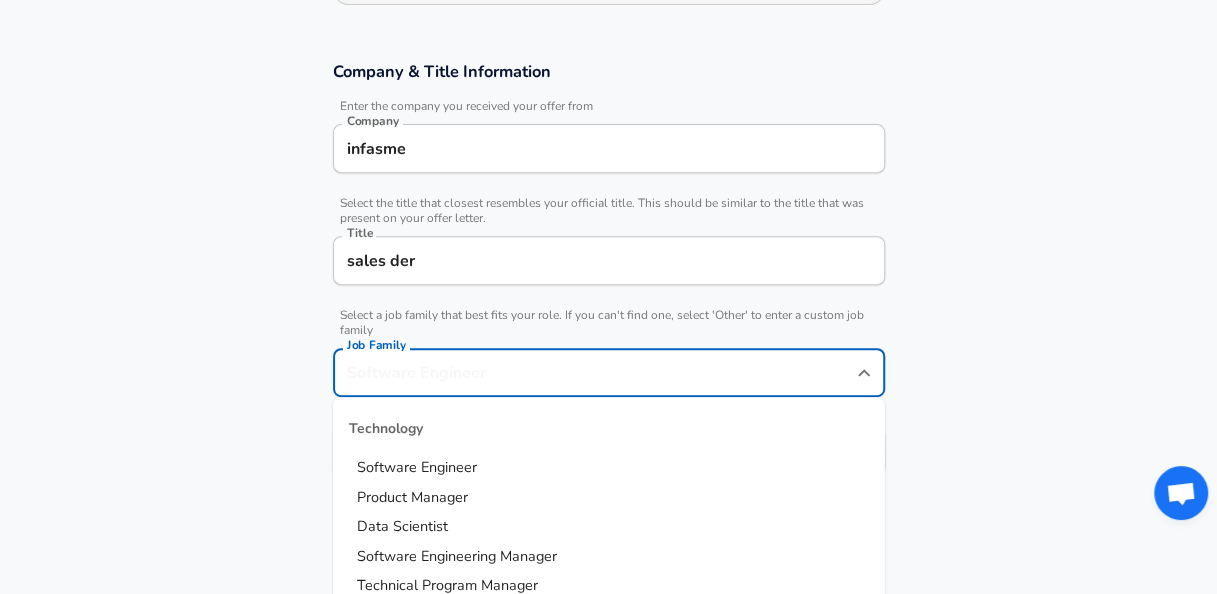 scroll, scrollTop: 359, scrollLeft: 0, axis: vertical 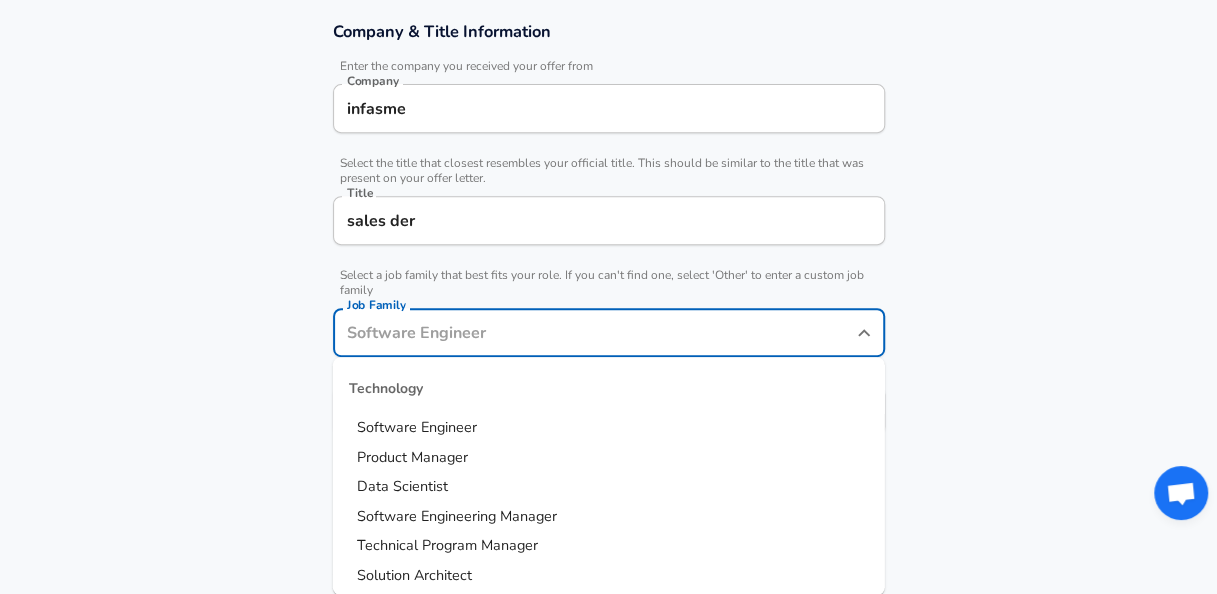 click on "Technology" at bounding box center (609, 389) 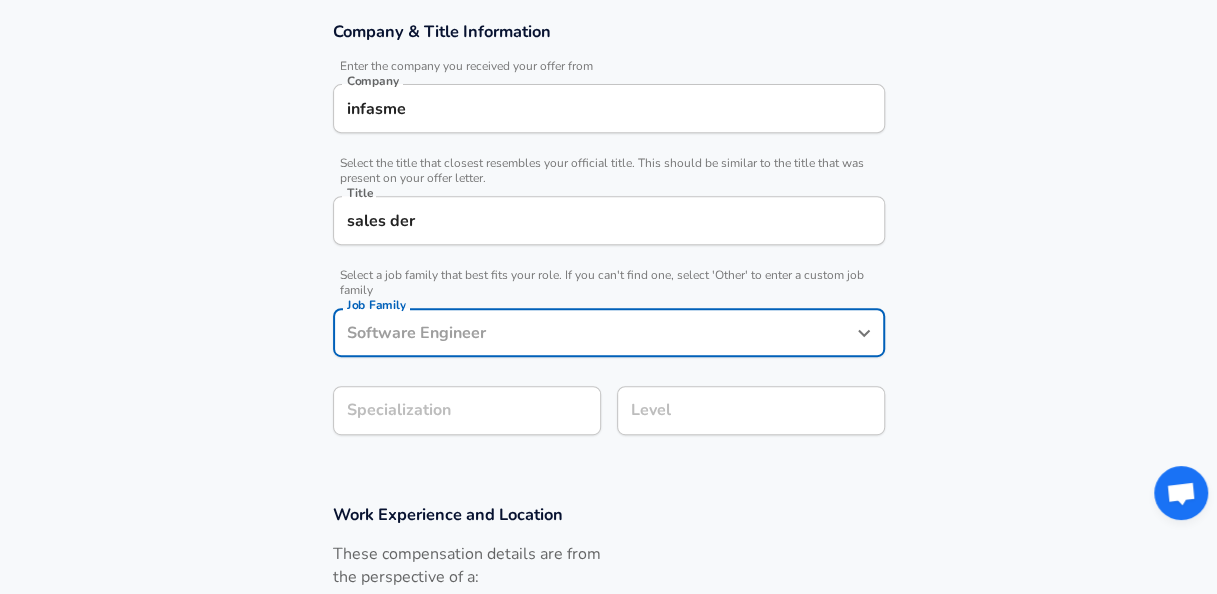 click on "Job Family" at bounding box center (594, 332) 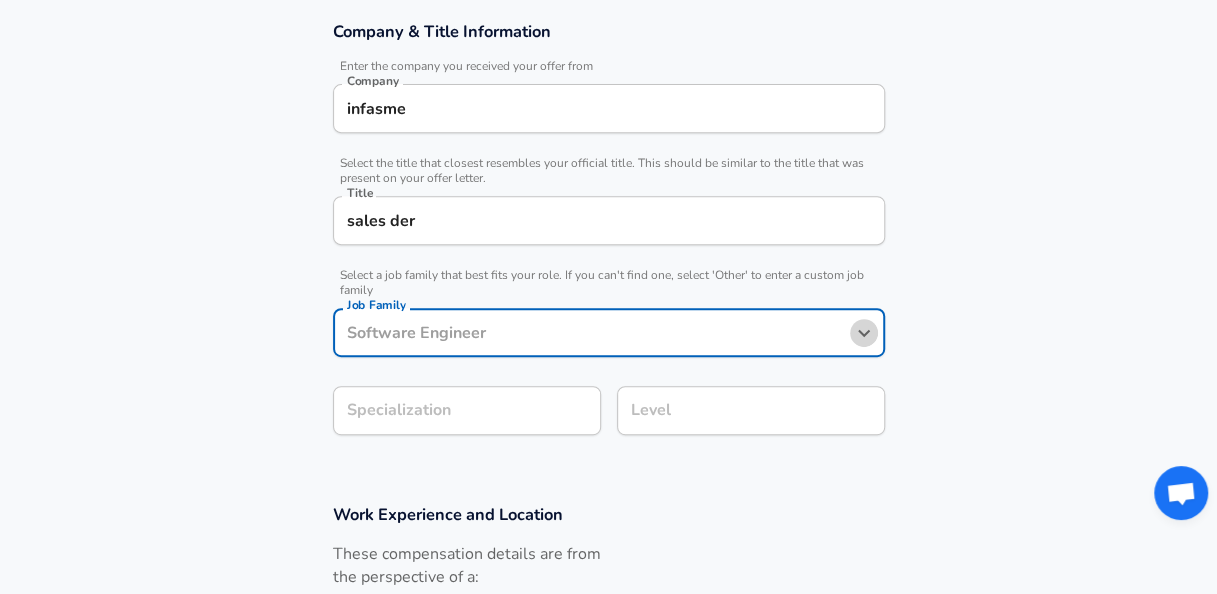 click 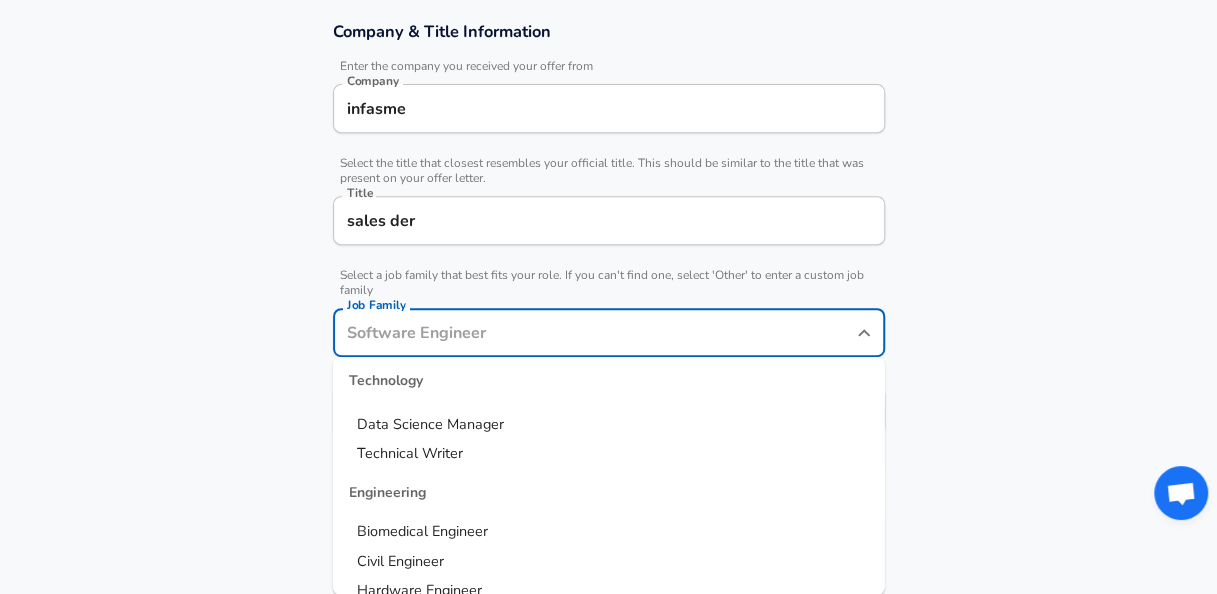 scroll, scrollTop: 0, scrollLeft: 0, axis: both 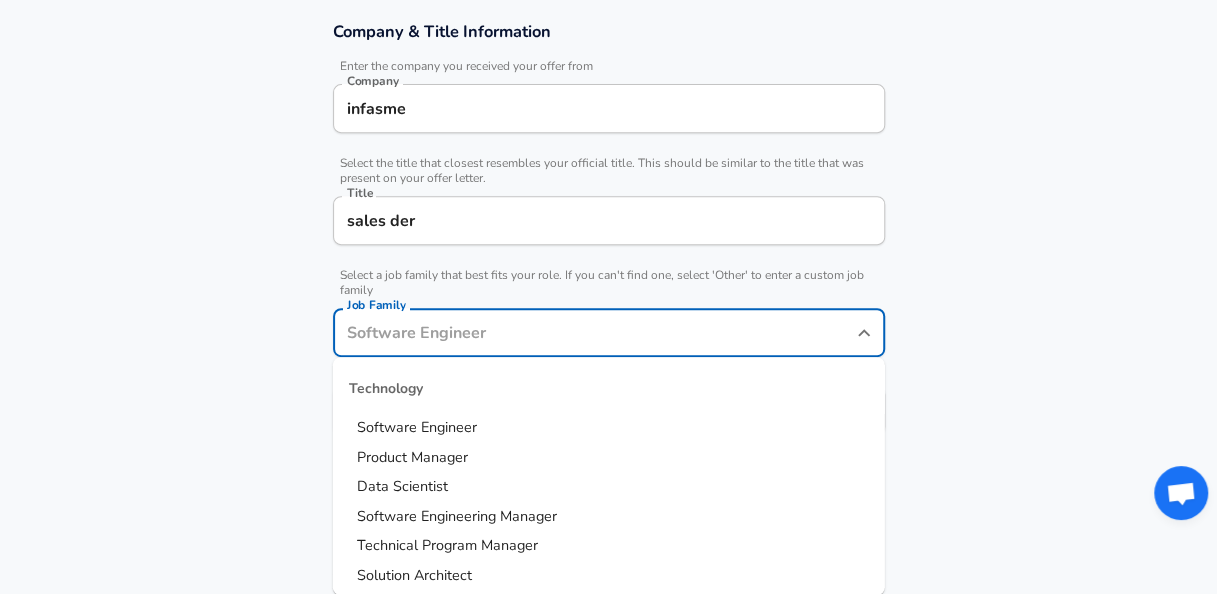click on "Technical Program Manager" at bounding box center [447, 545] 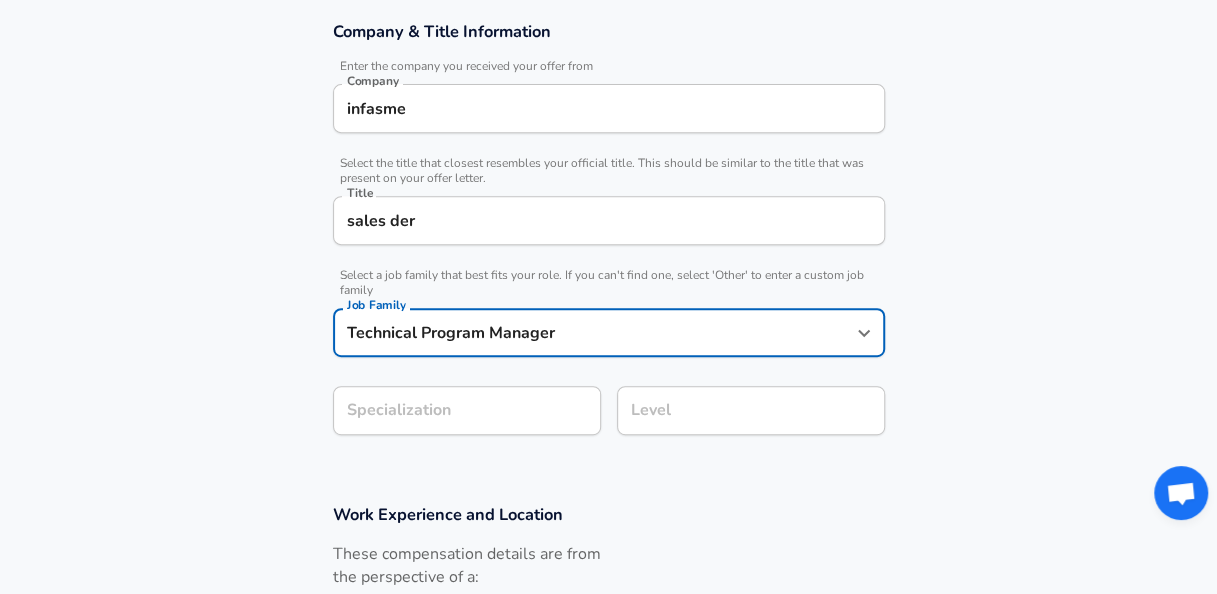 scroll, scrollTop: 419, scrollLeft: 0, axis: vertical 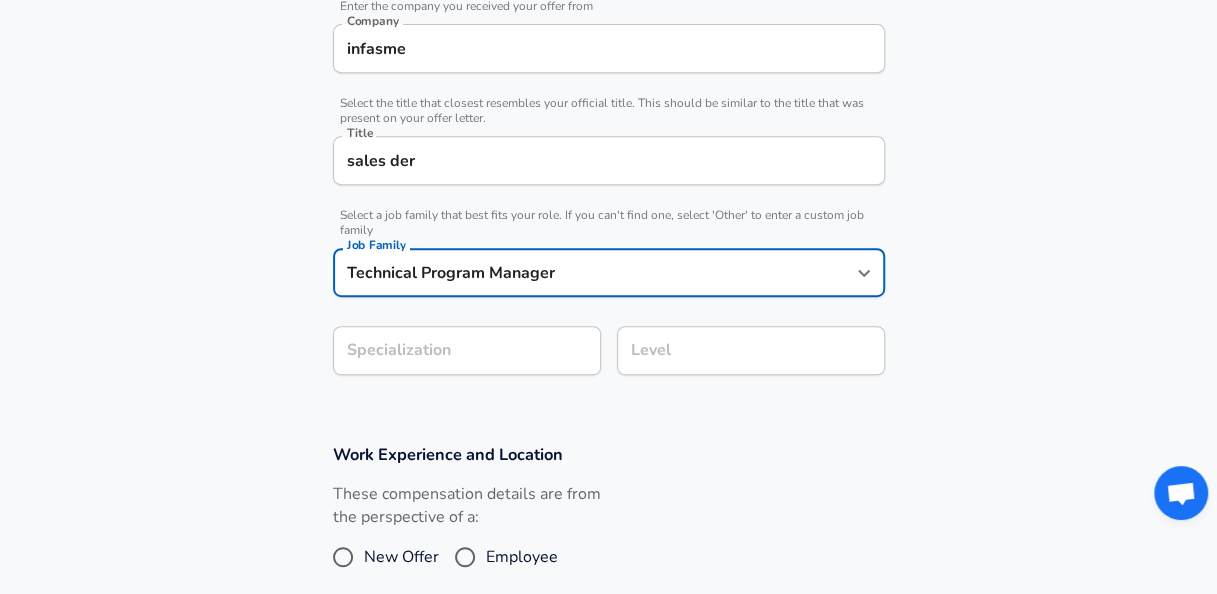 click on "Company & Title Information   Enter the company you received your offer from Company infasme Company   Select the title that closest resembles your official title. This should be similar to the title that was present on your offer letter. Title sales der Title   Select a job family that best fits your role. If you can't find one, select 'Other' to enter a custom job family Job Family Technical Program Manager Job Family Specialization Specialization Level Level" at bounding box center [608, 178] 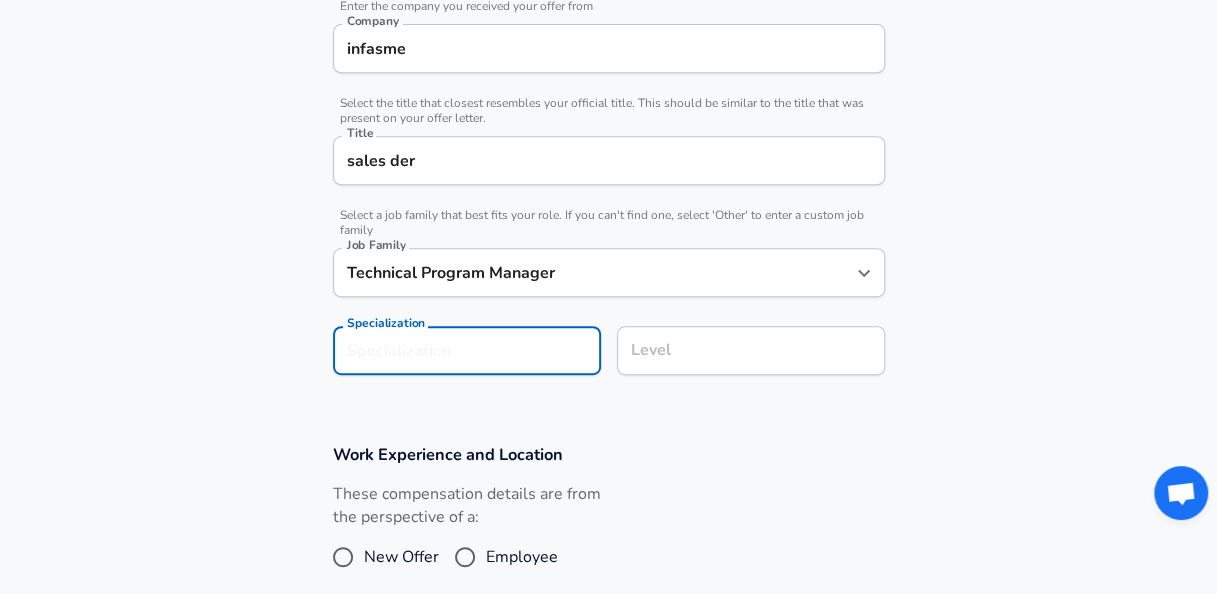 click on "Specialization" at bounding box center [467, 350] 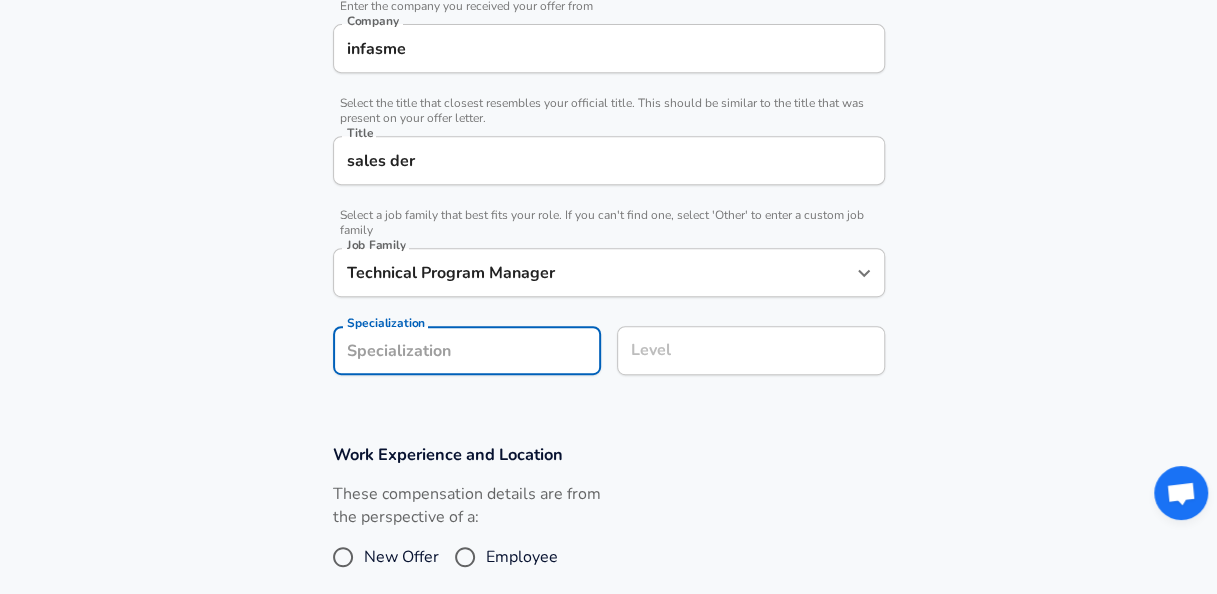 click on "Employee" at bounding box center (465, 557) 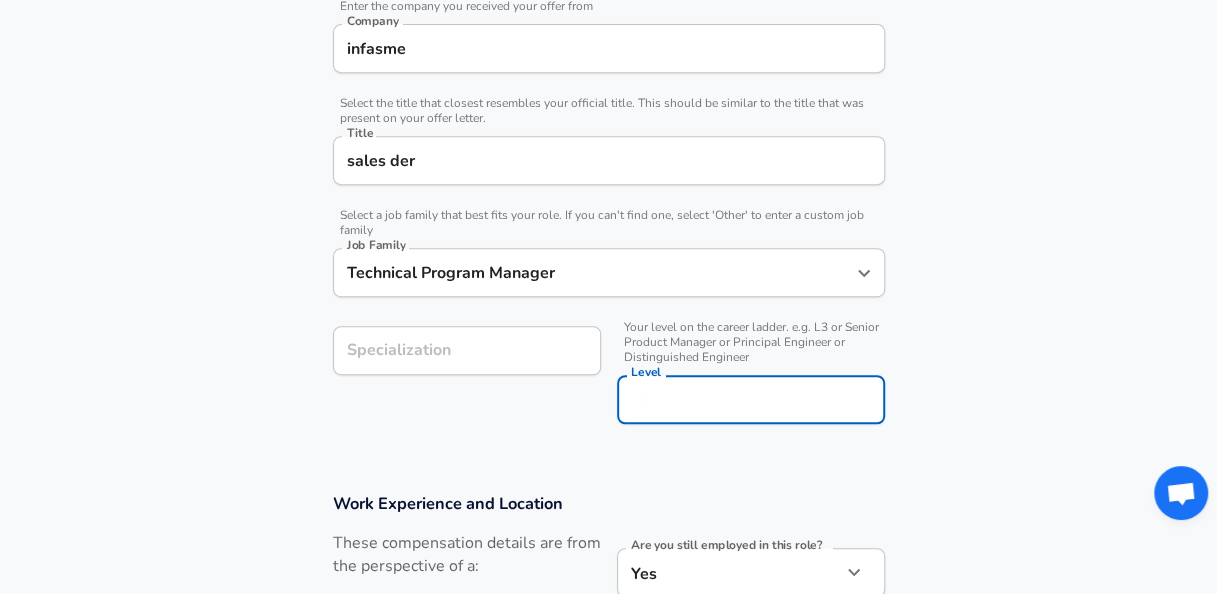 scroll, scrollTop: 459, scrollLeft: 0, axis: vertical 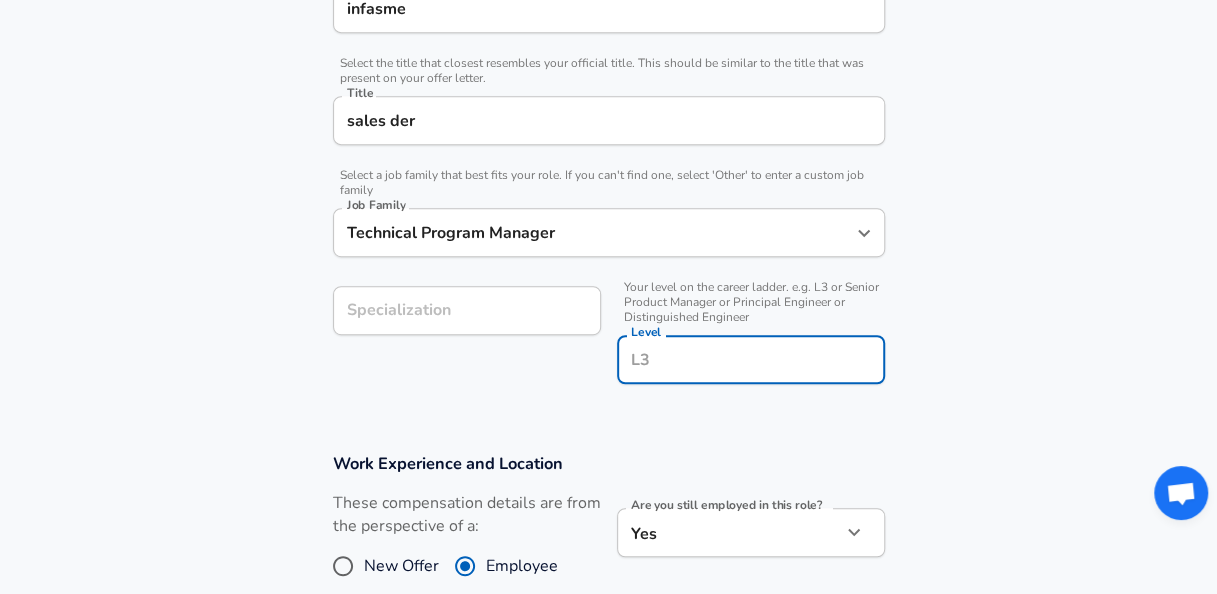 click on "Level" at bounding box center (751, 359) 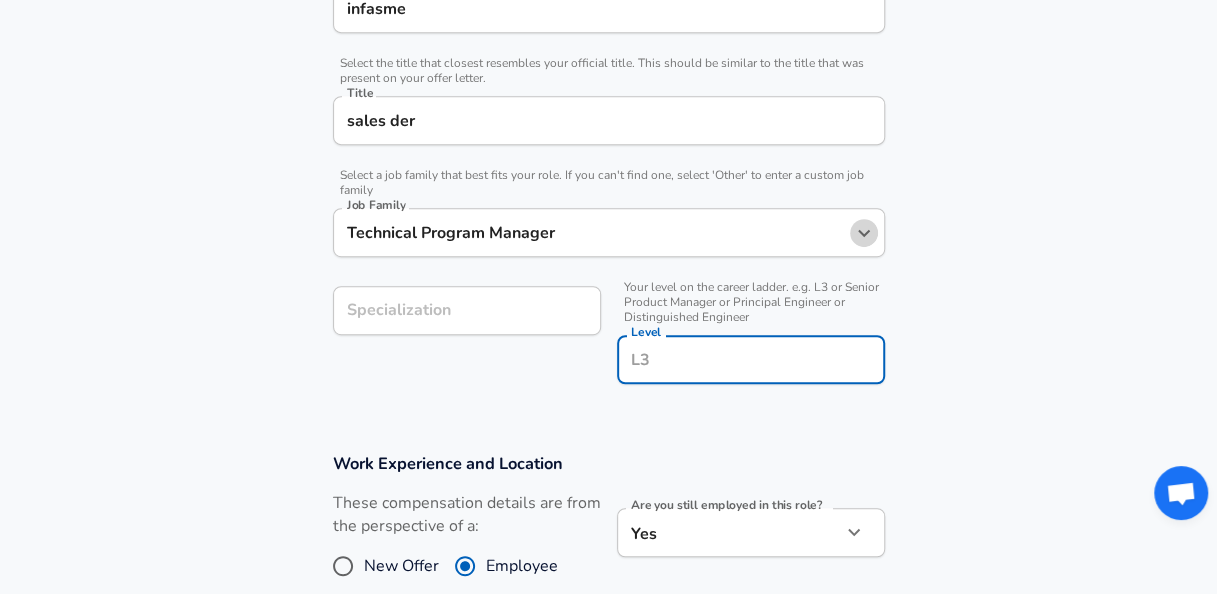 click 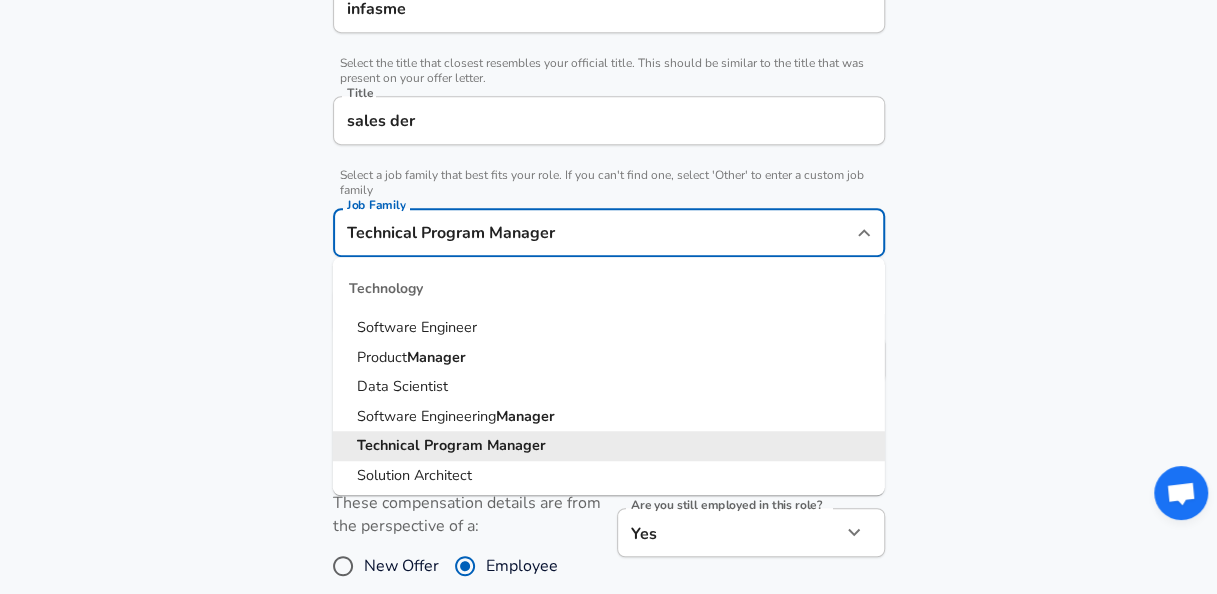 click on "sales der" at bounding box center [609, 120] 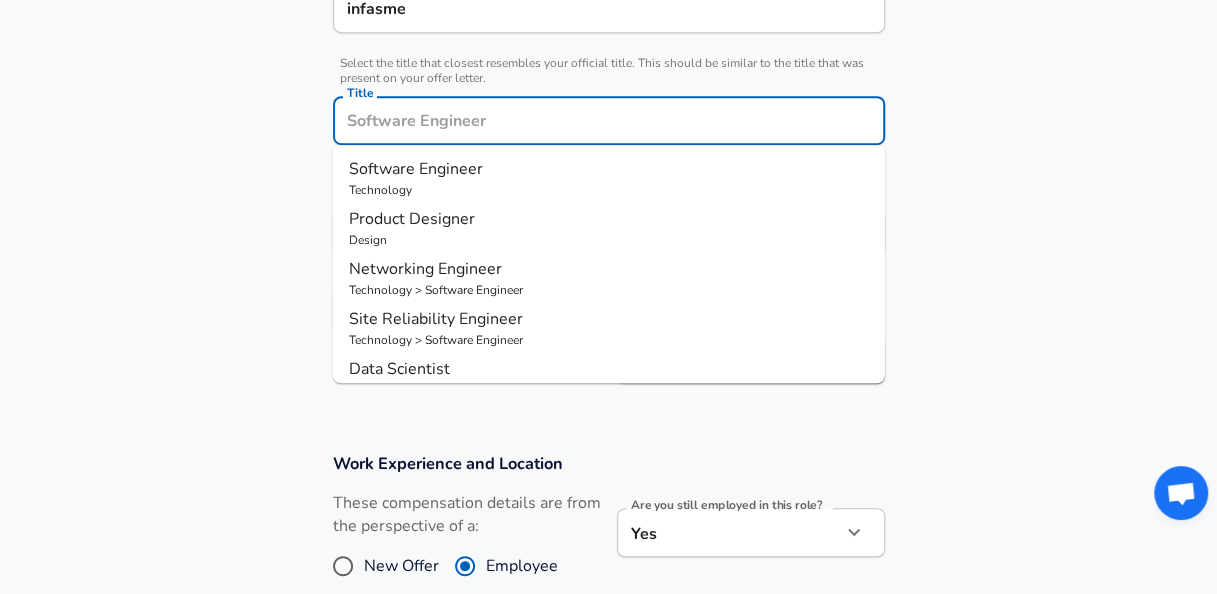 click on "Title" at bounding box center (609, 120) 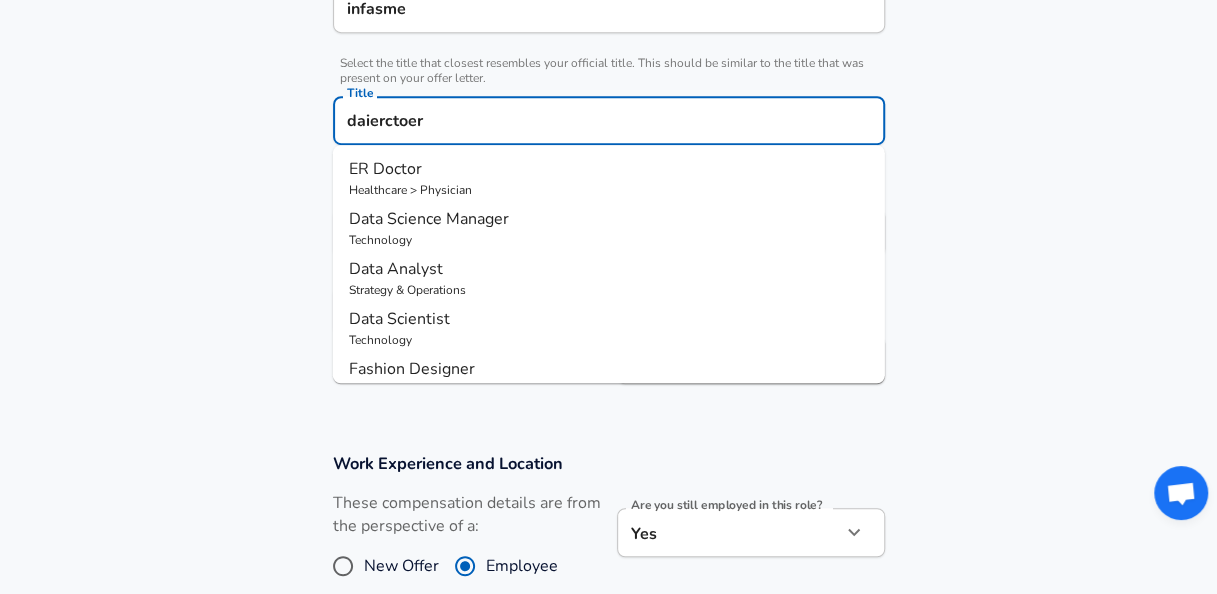 click on "daierctoer" at bounding box center (609, 120) 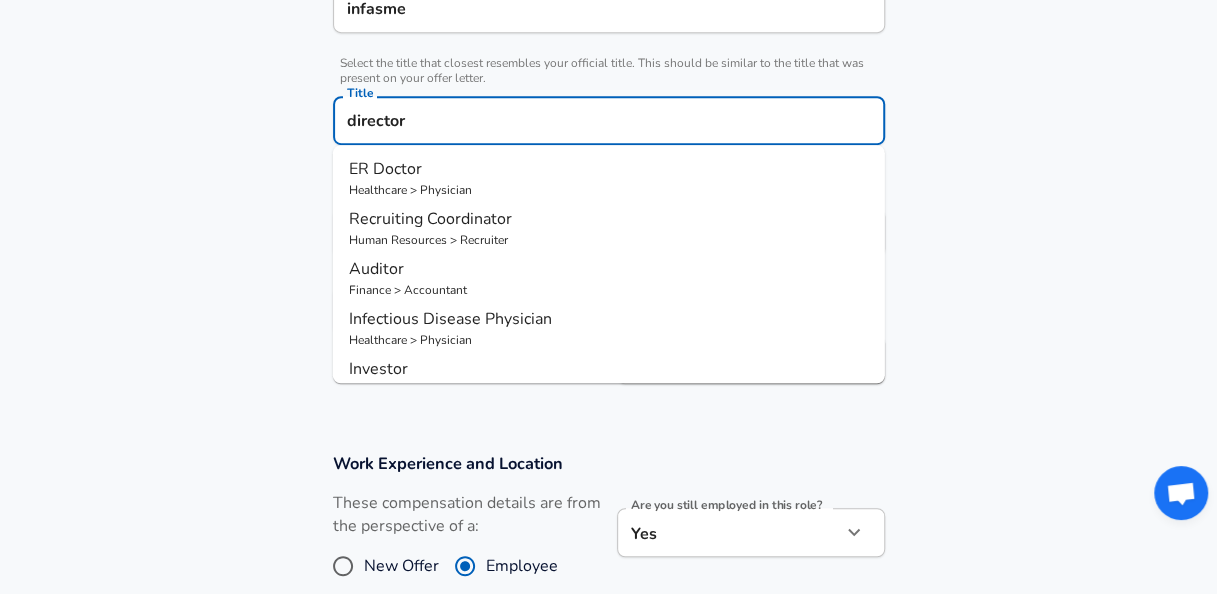 type on "director" 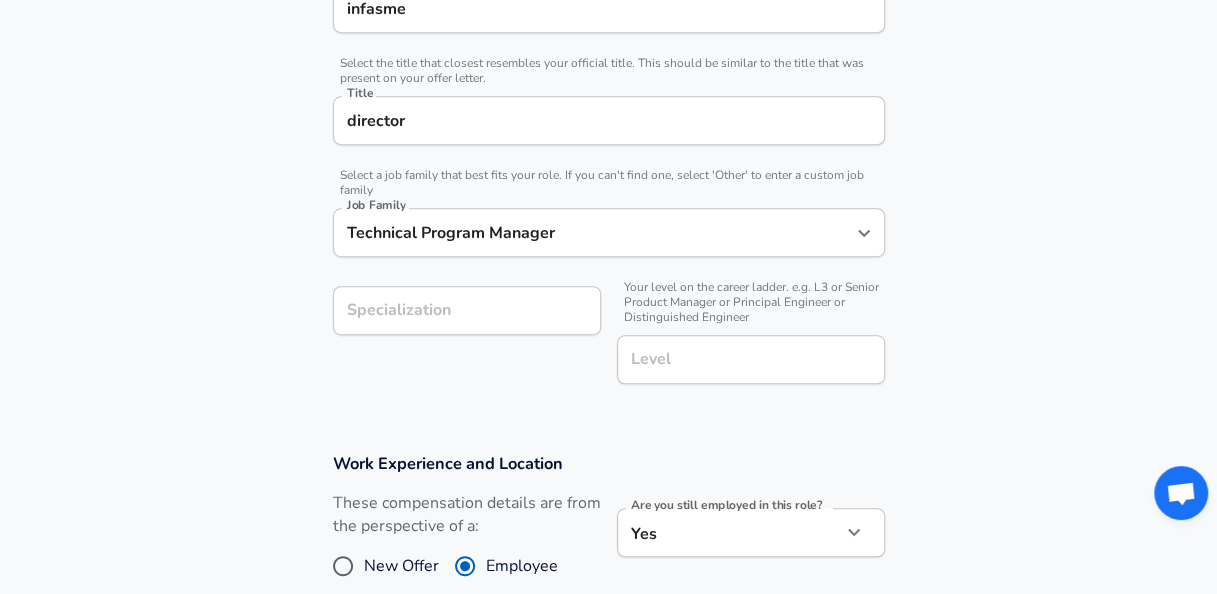 click on "Company & Title Information   Enter the company you received your offer from Company infasme Company   Select the title that closest resembles your official title. This should be similar to the title that was present on your offer letter. Title director Title   Select a job family that best fits your role. If you can't find one, select 'Other' to enter a custom job family Job Family Technical Program Manager Job Family Specialization Specialization   Your level on the career ladder. e.g. L3 or Senior Product Manager or Principal Engineer or Distinguished Engineer Level Level" at bounding box center [608, 163] 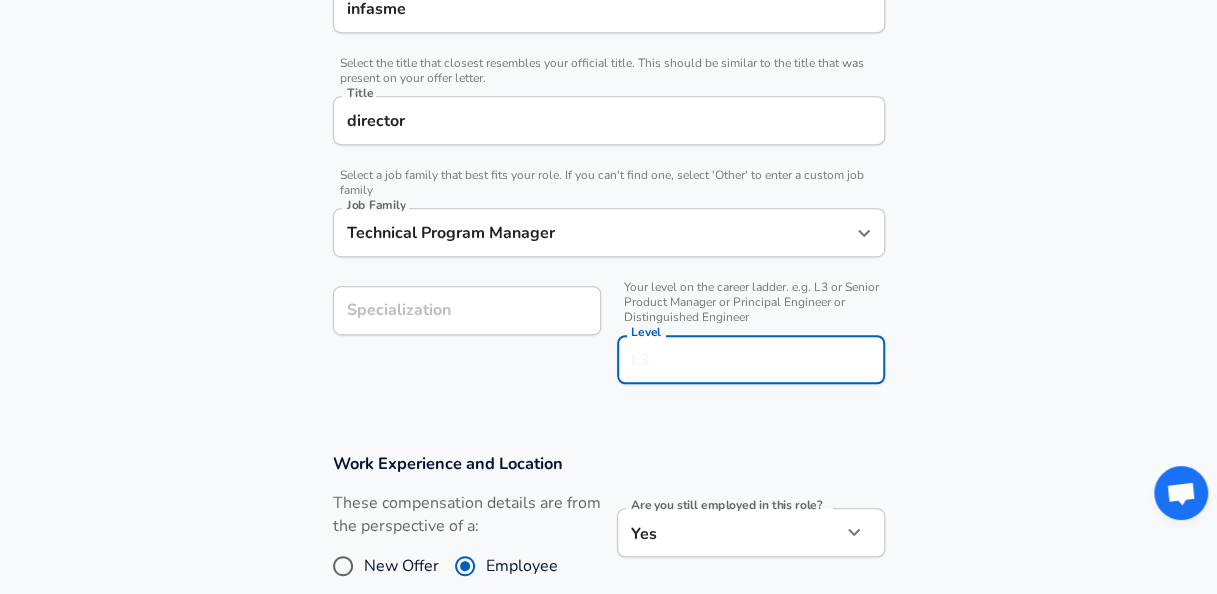 click on "Level" at bounding box center [751, 359] 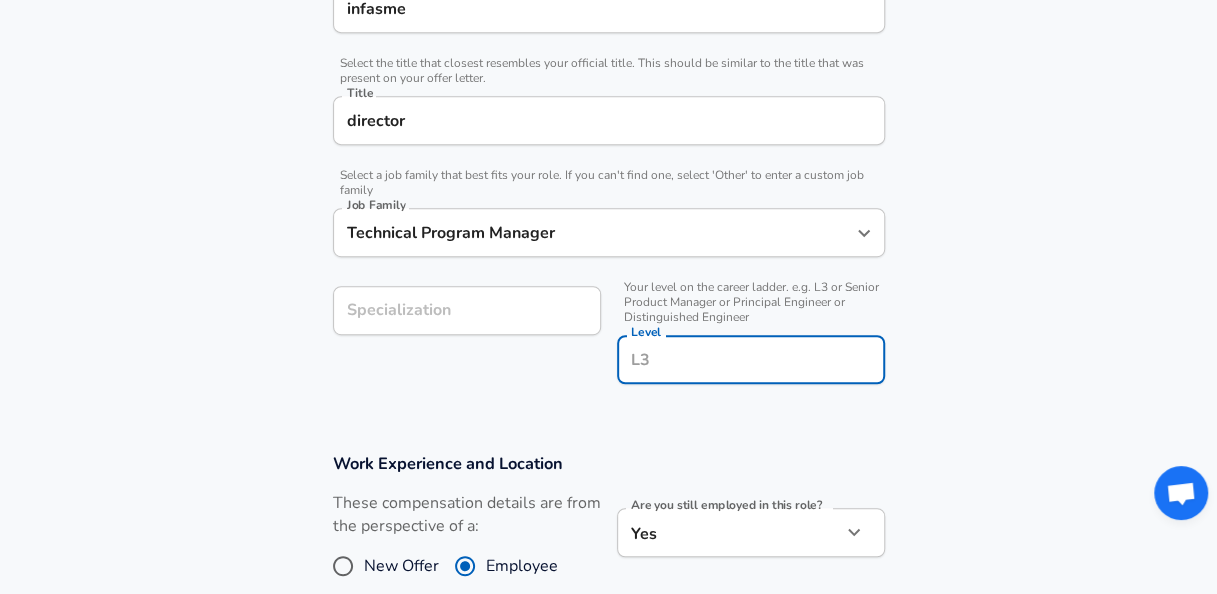 click on "Level" at bounding box center [751, 359] 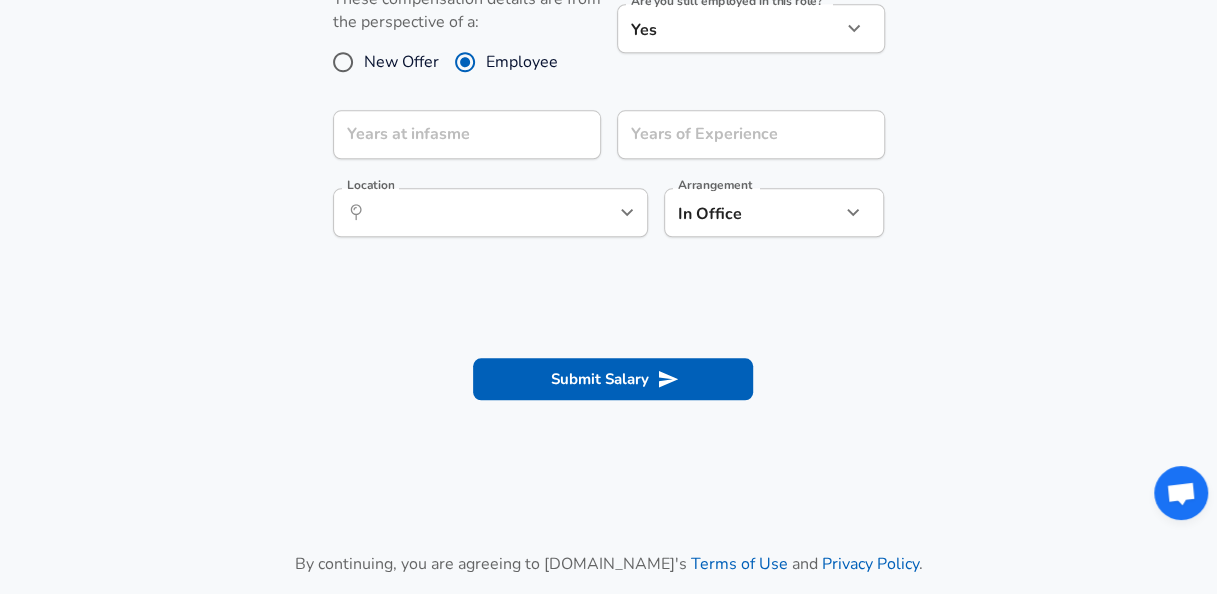 scroll, scrollTop: 972, scrollLeft: 0, axis: vertical 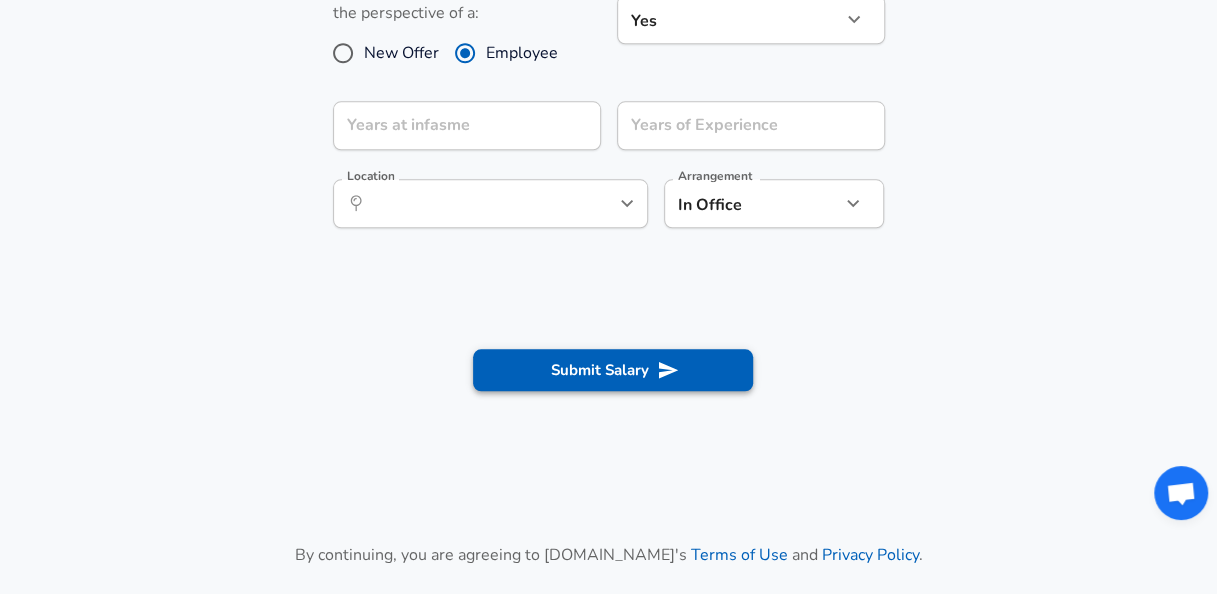 type on "l1" 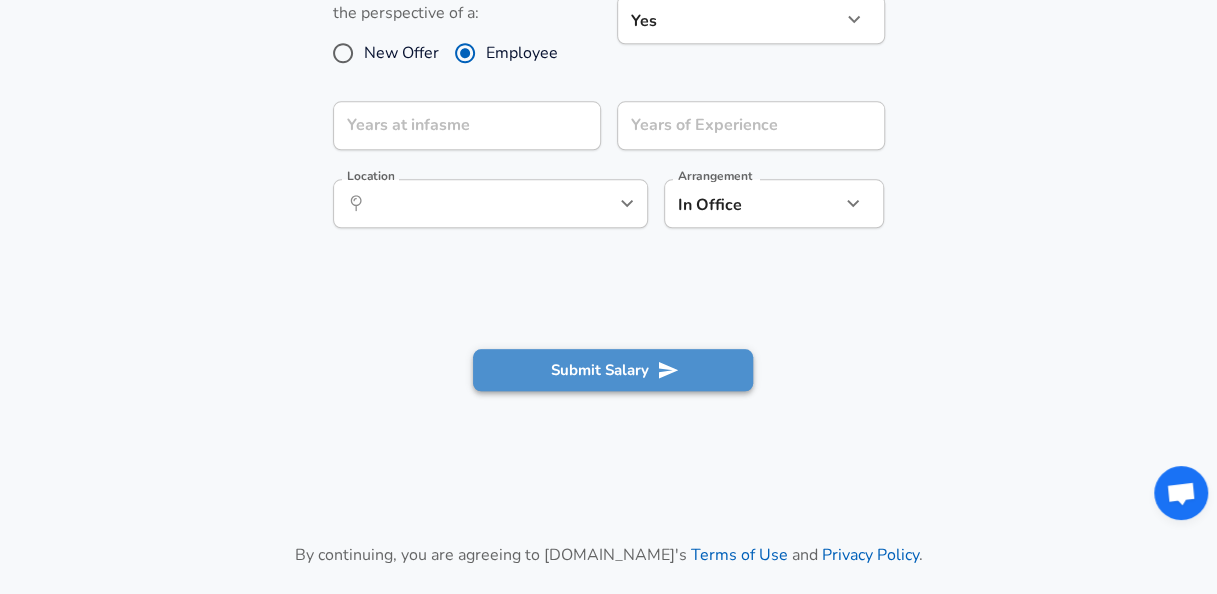 click on "Submit Salary" at bounding box center (613, 370) 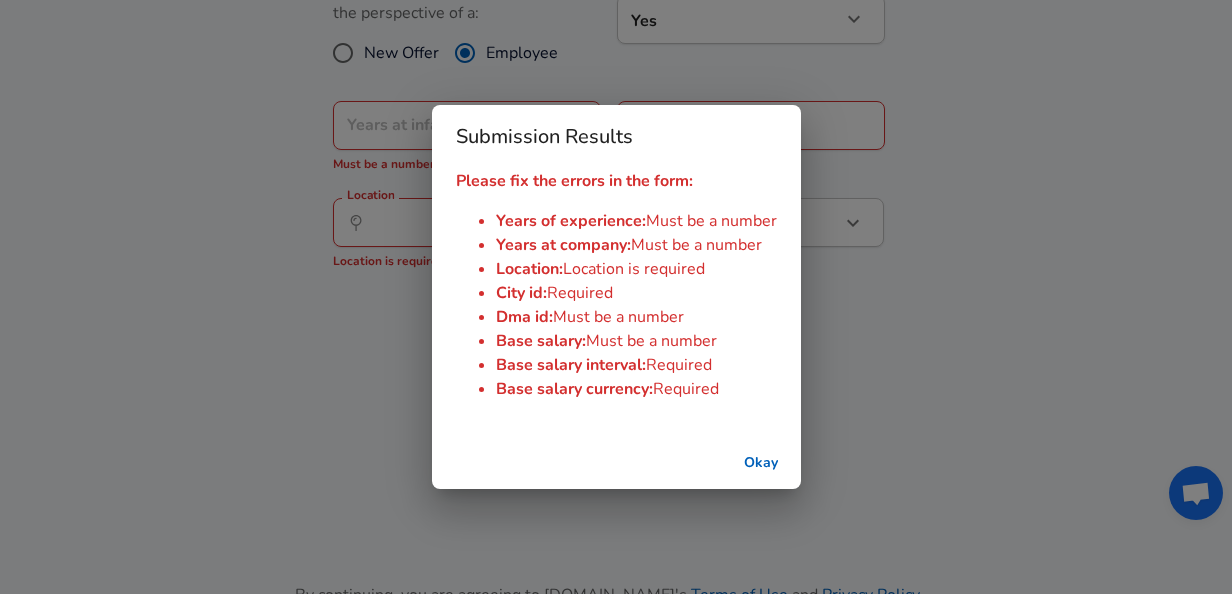 click on "Submission Results Please fix the errors in the form: Years  of  experience :  Must be a number Years  at  company :  Must be a number Location :  Location is required City  id :  Required Dma  id :  Must be a number Base  salary :  Must be a number Base  salary  interval :  Required Base  salary  currency :  Required Okay" at bounding box center (616, 297) 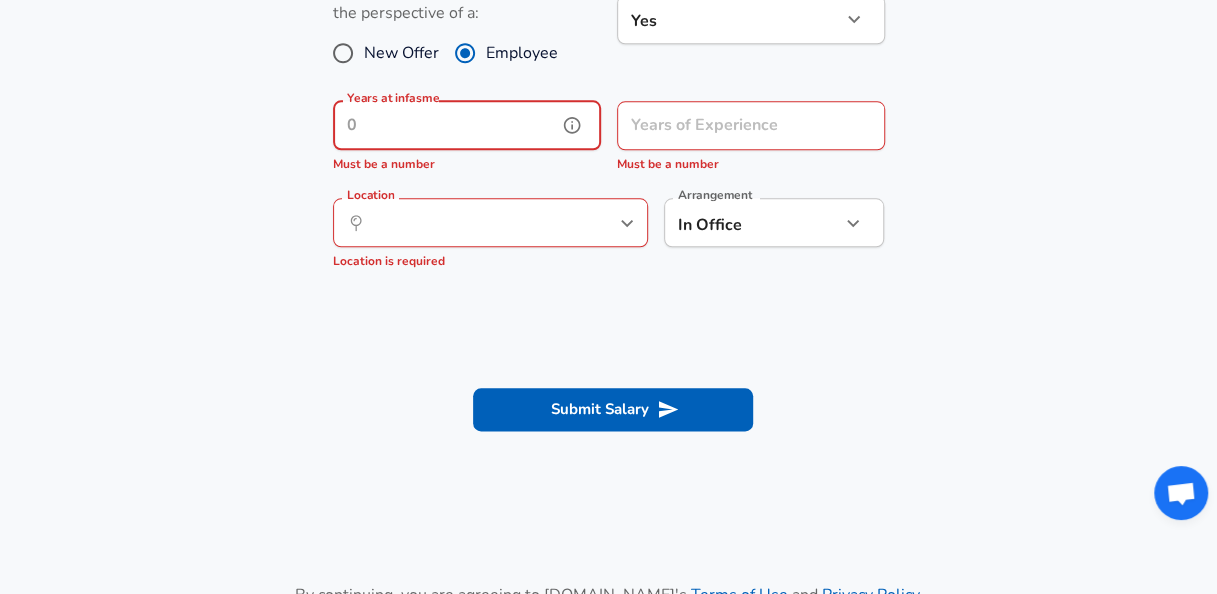 click on "Years at infasme" at bounding box center [445, 125] 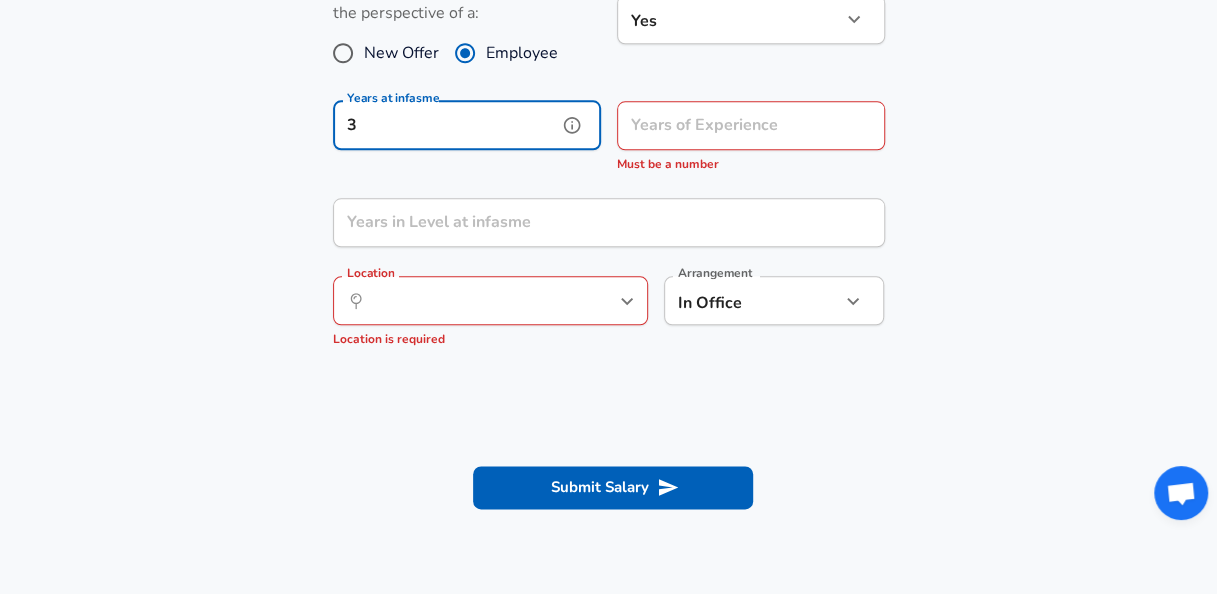 type on "3" 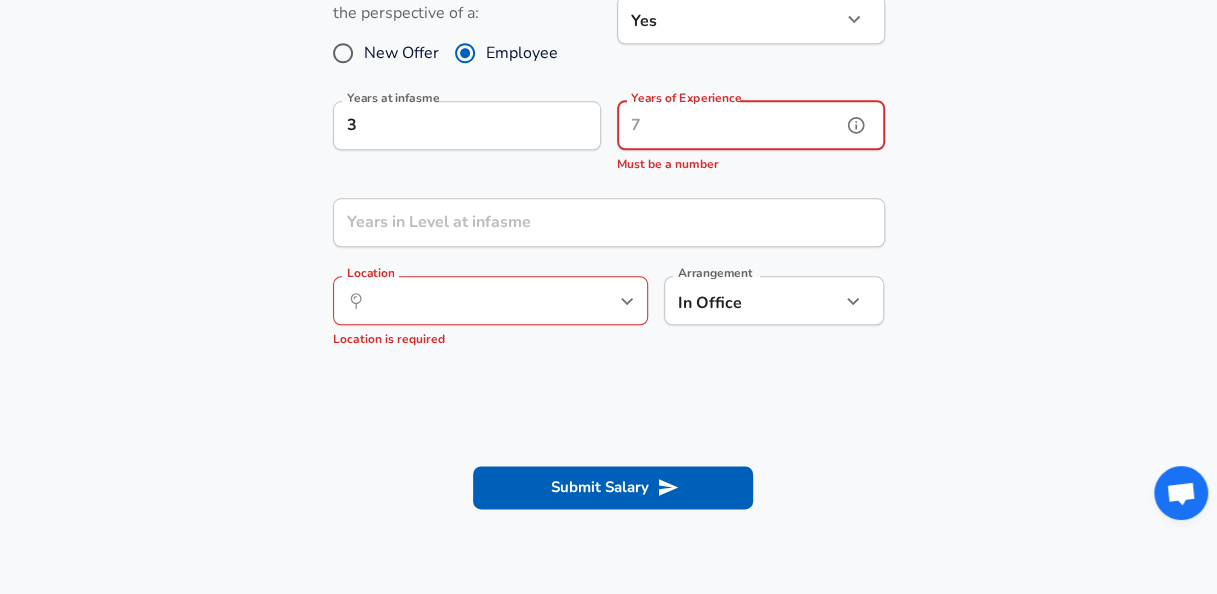 click on "Years of Experience" at bounding box center [729, 125] 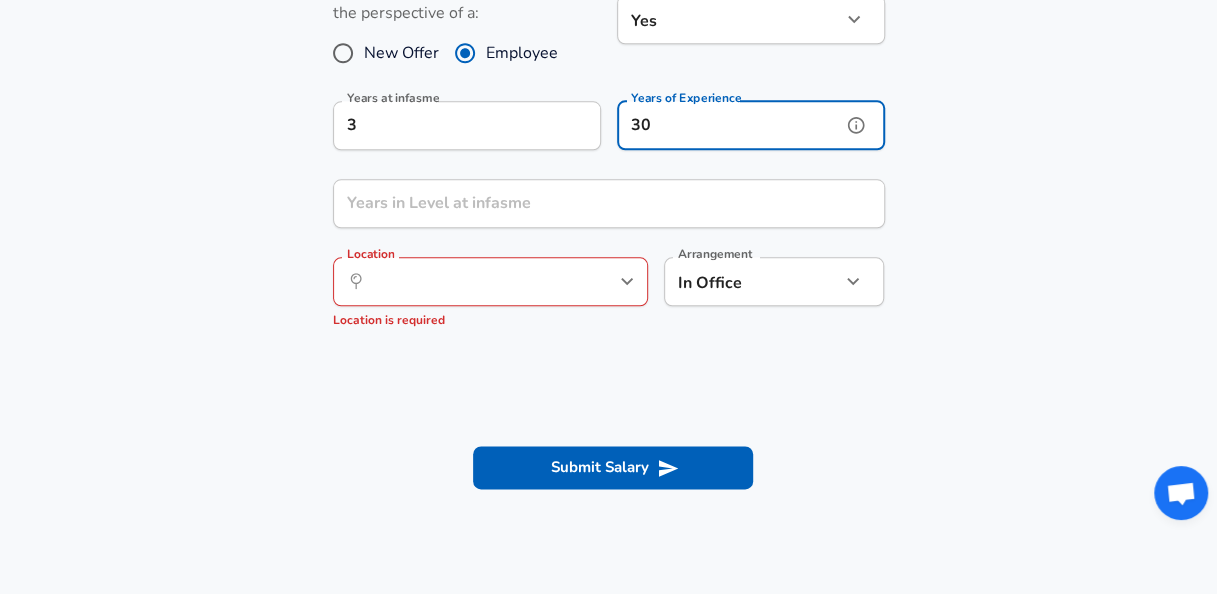 type on "30" 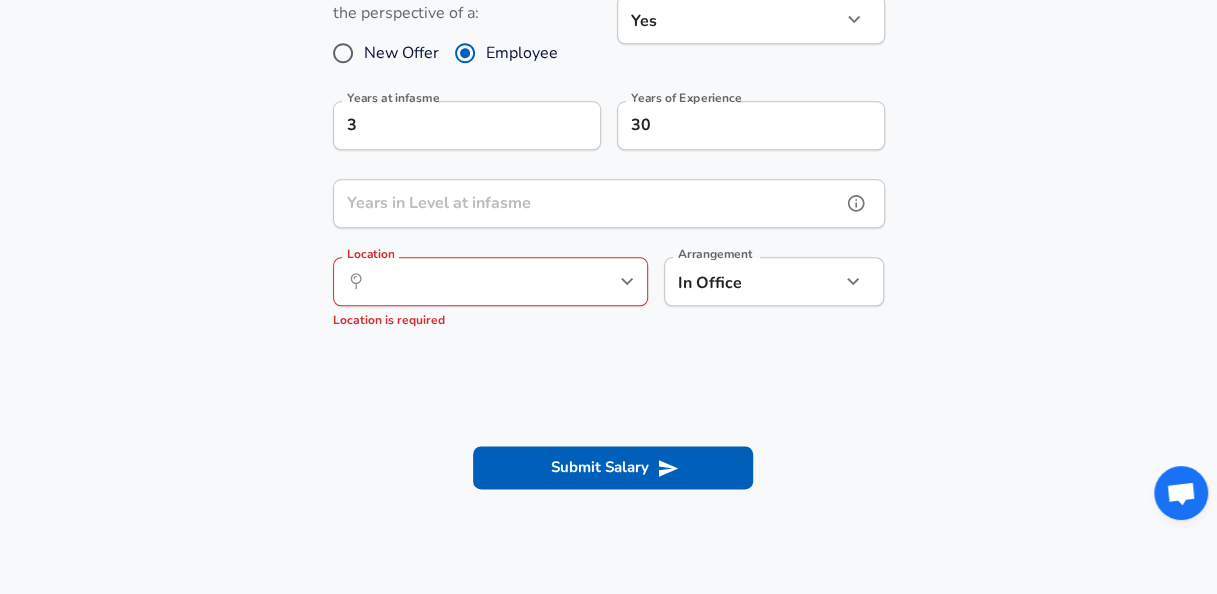 click on "Years in Level at infasme" at bounding box center [587, 203] 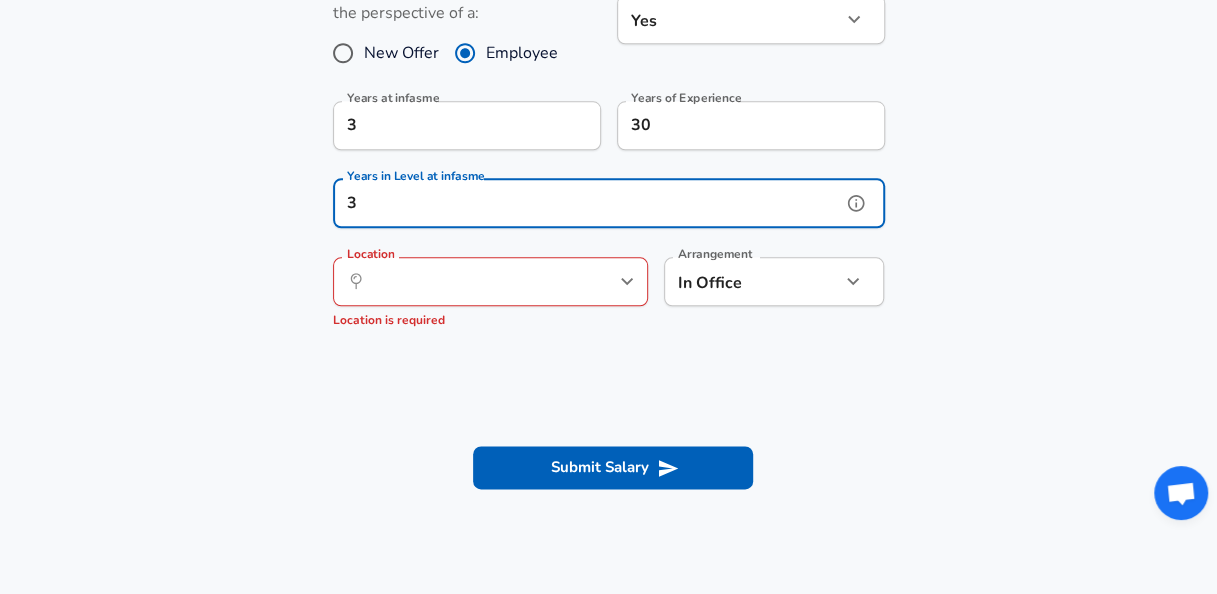 click on "​ Location" at bounding box center [490, 281] 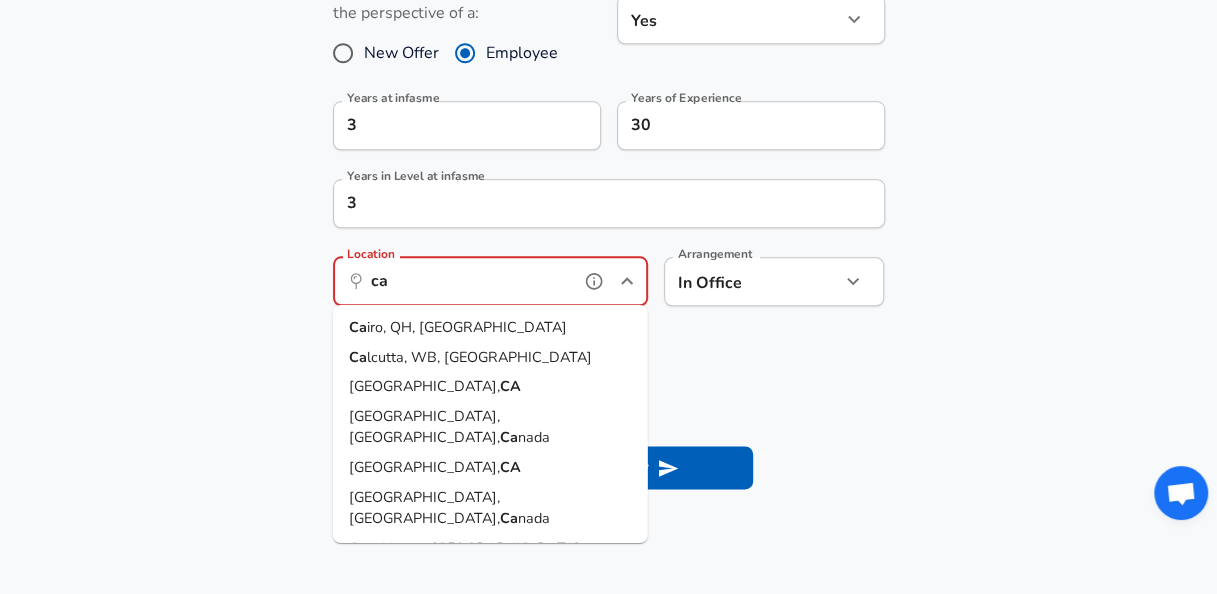click on "Ca iro, QH, [GEOGRAPHIC_DATA]" at bounding box center [490, 328] 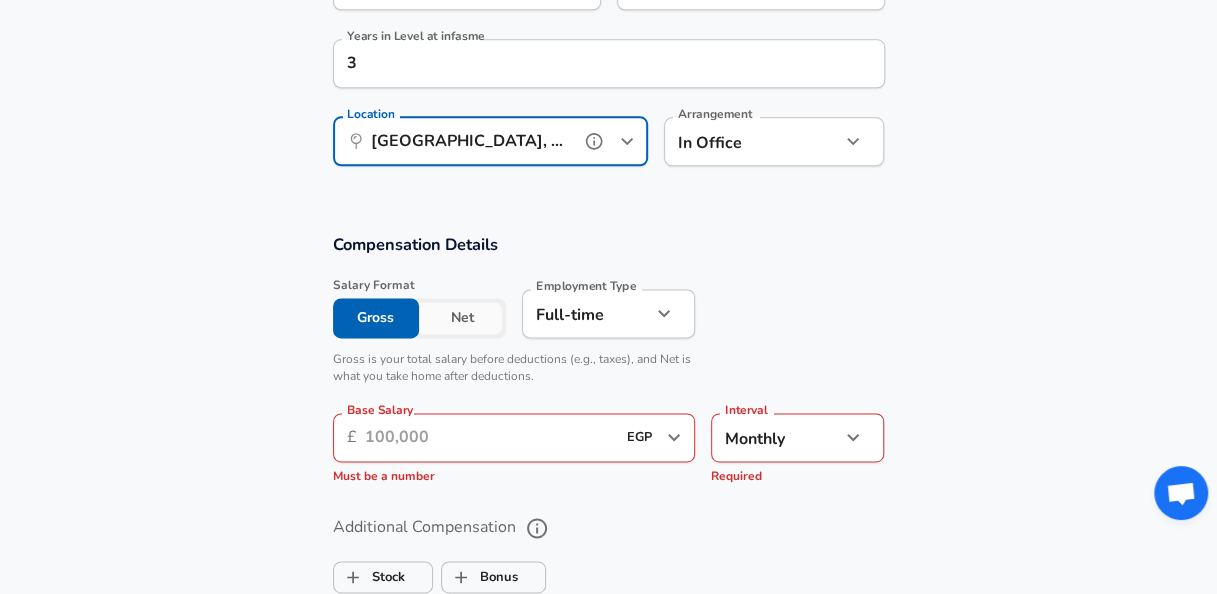 scroll, scrollTop: 1138, scrollLeft: 0, axis: vertical 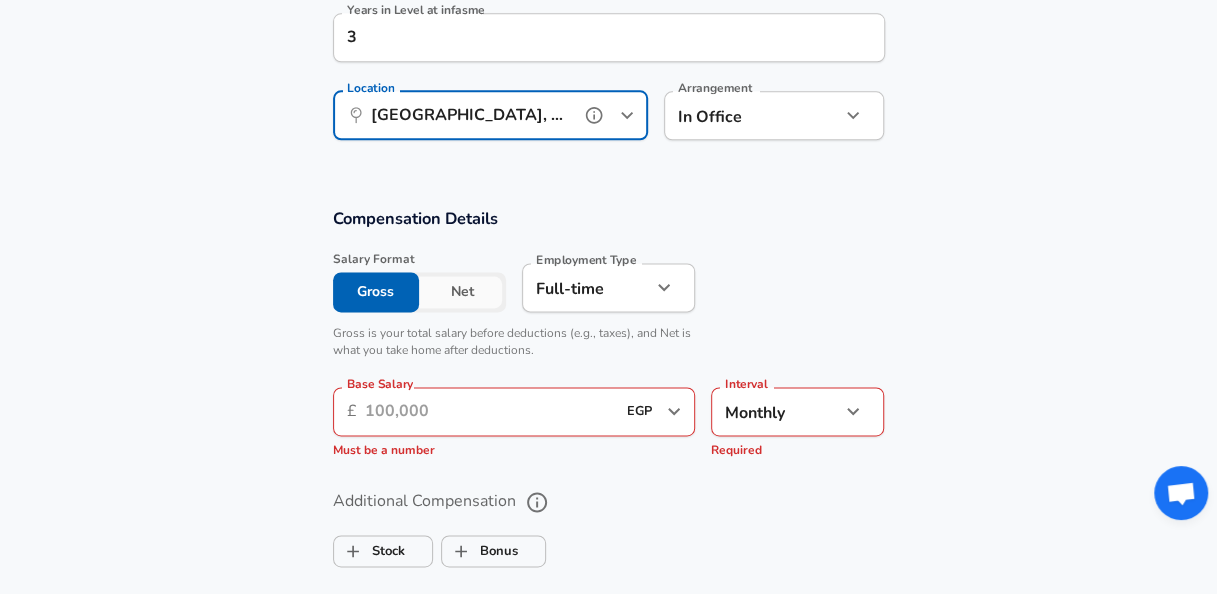 type on "[GEOGRAPHIC_DATA], [GEOGRAPHIC_DATA], [GEOGRAPHIC_DATA]" 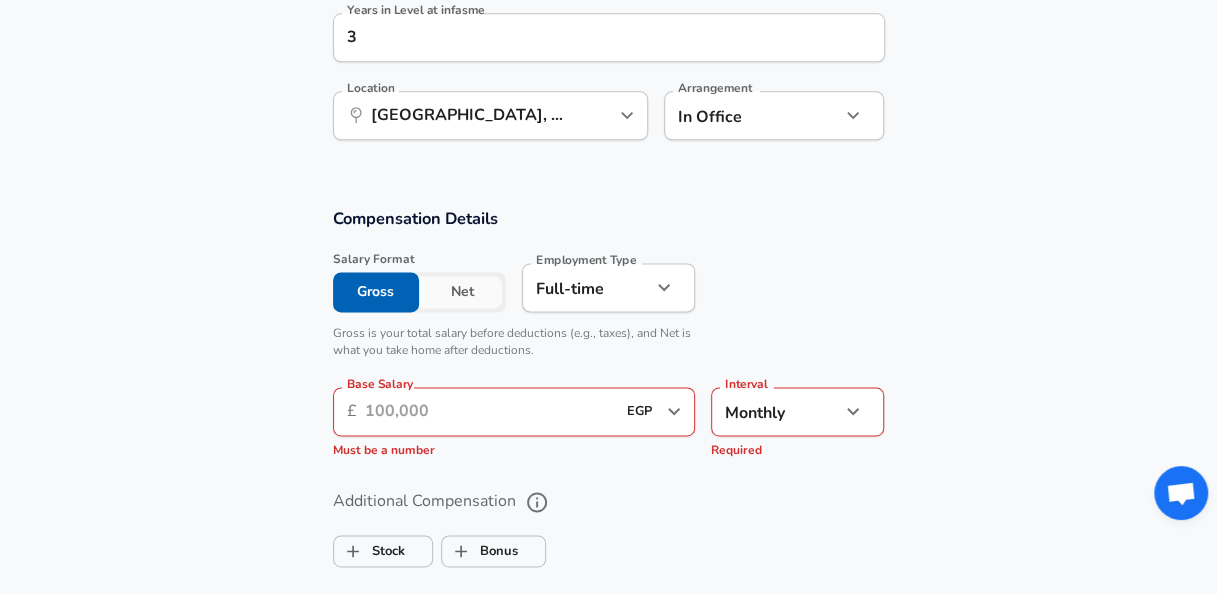 click on "Base Salary" at bounding box center [490, 411] 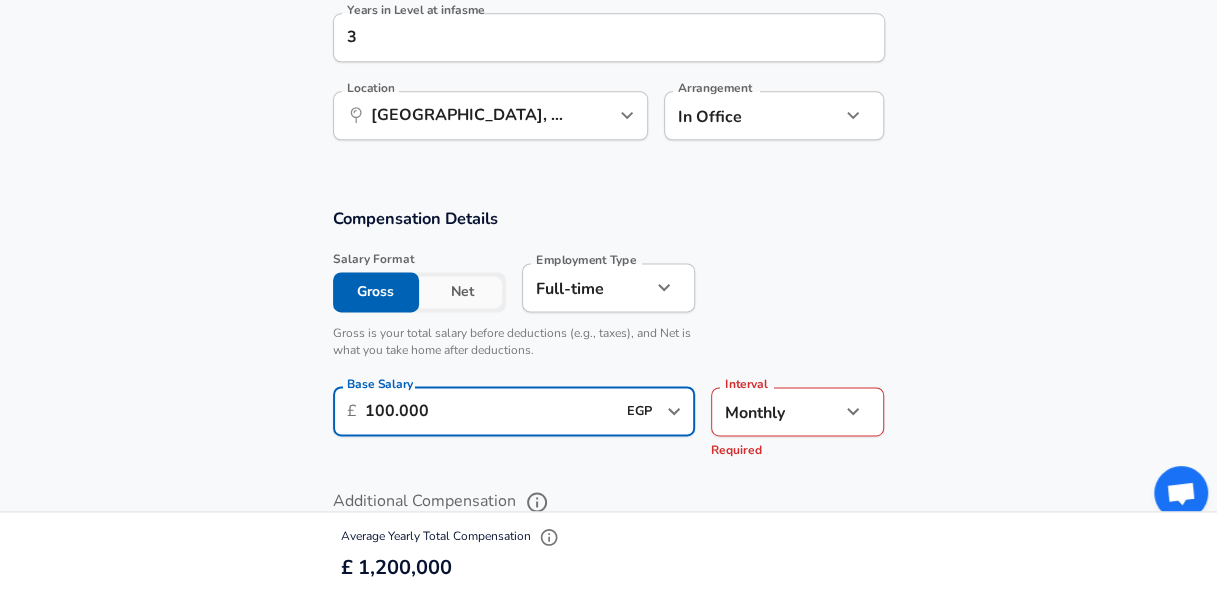 type on "100.000" 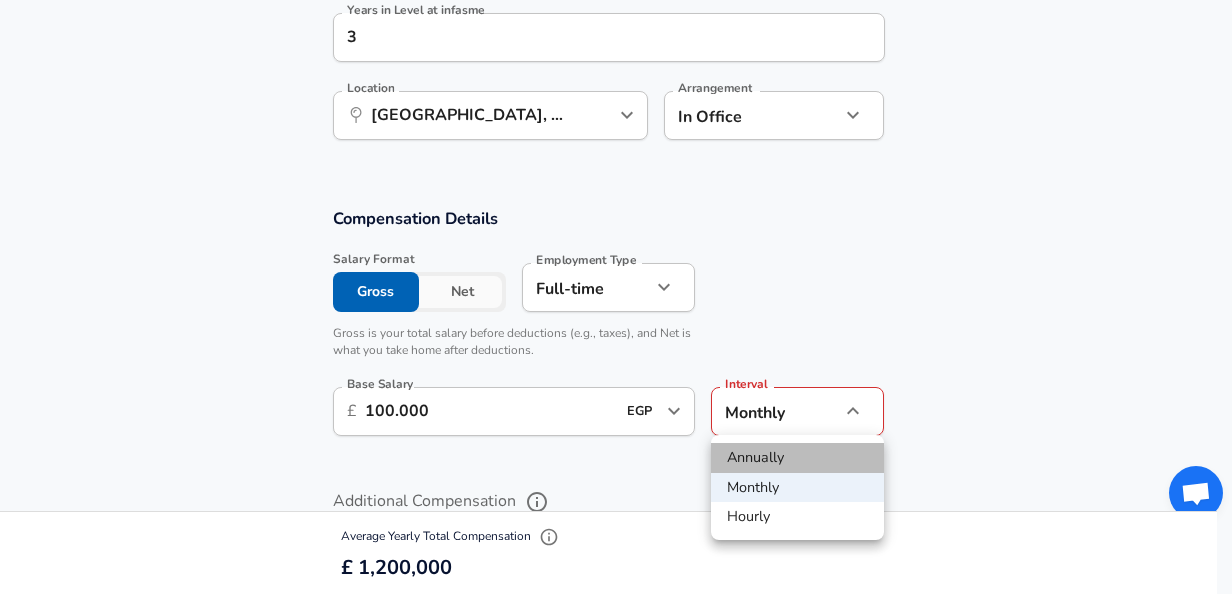 click on "Annually" at bounding box center [797, 458] 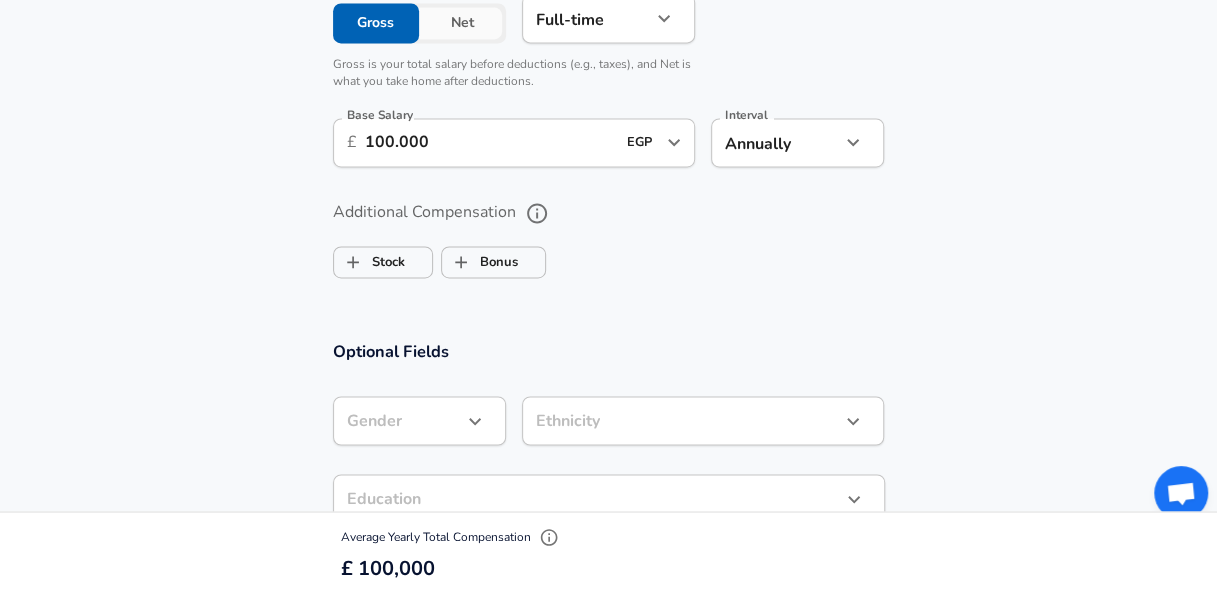 scroll, scrollTop: 1414, scrollLeft: 0, axis: vertical 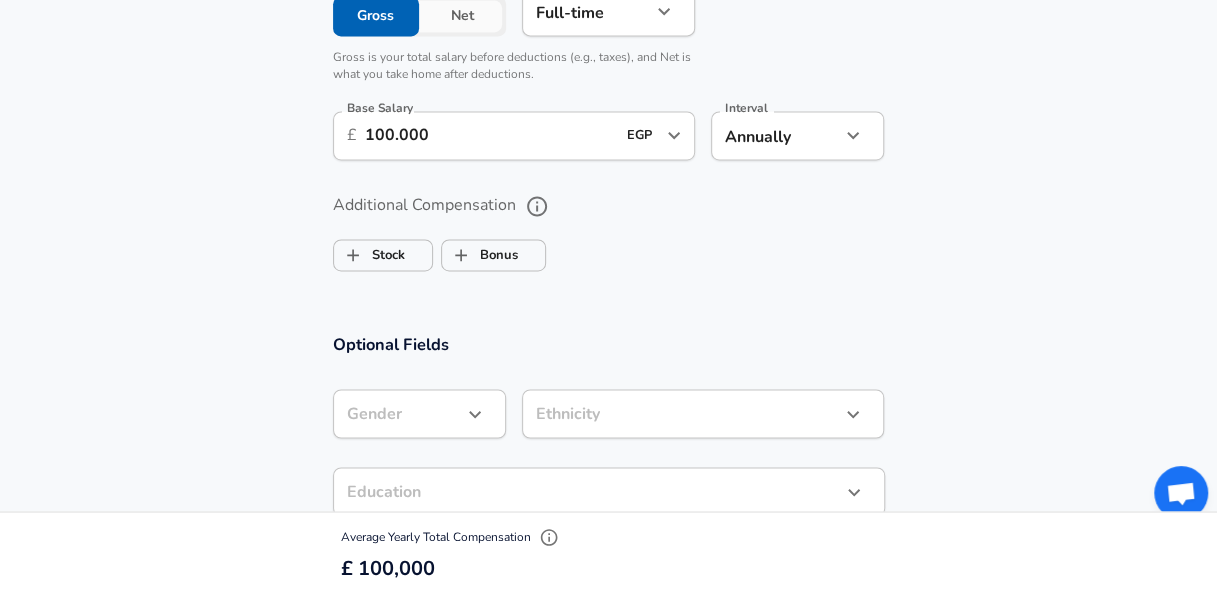 click 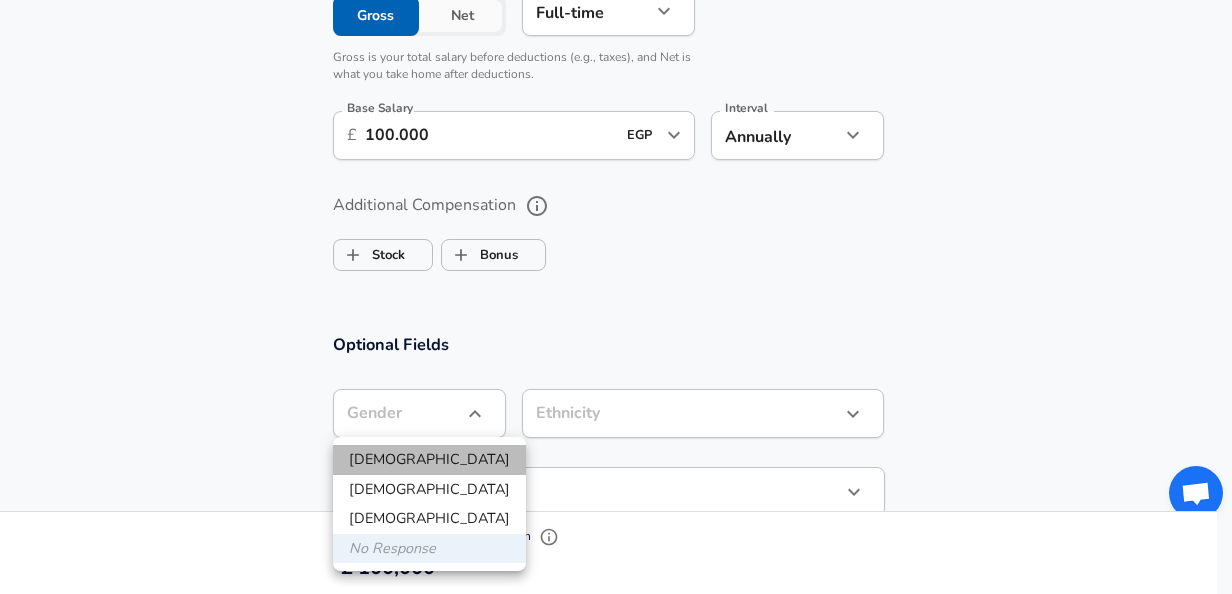 click on "[DEMOGRAPHIC_DATA]" at bounding box center [429, 460] 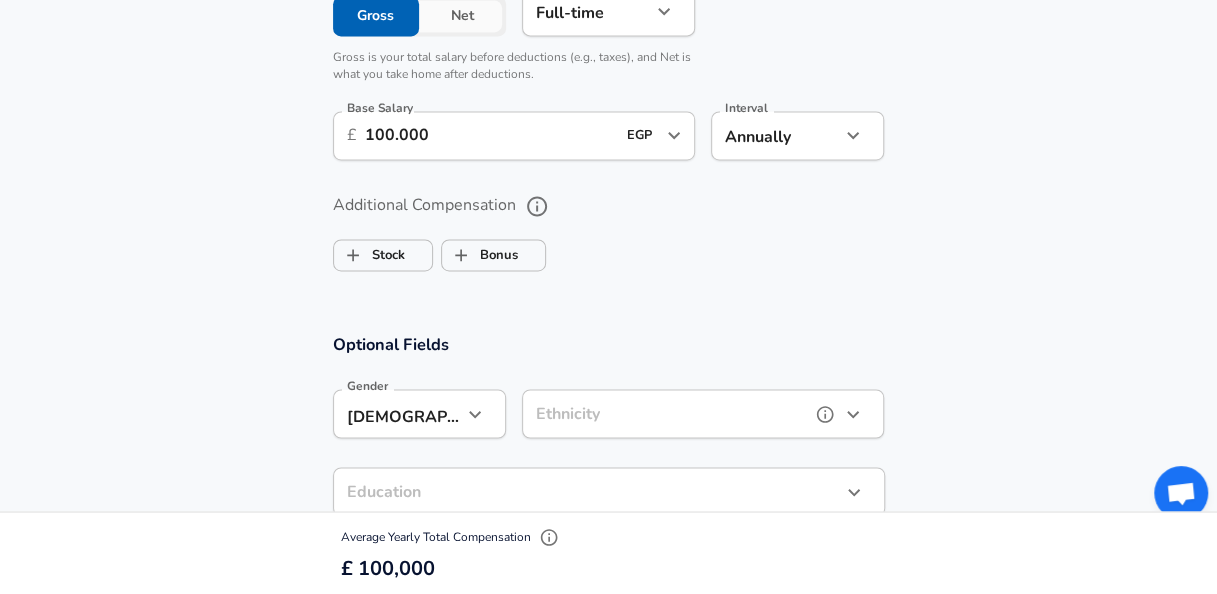 click 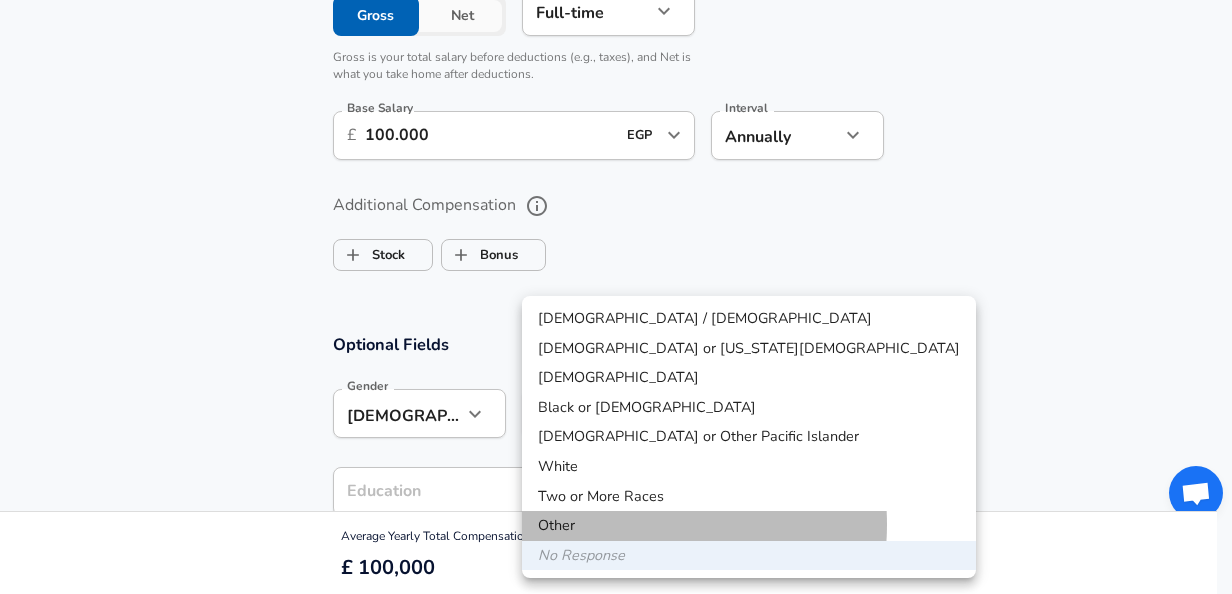 click on "Other" at bounding box center (749, 526) 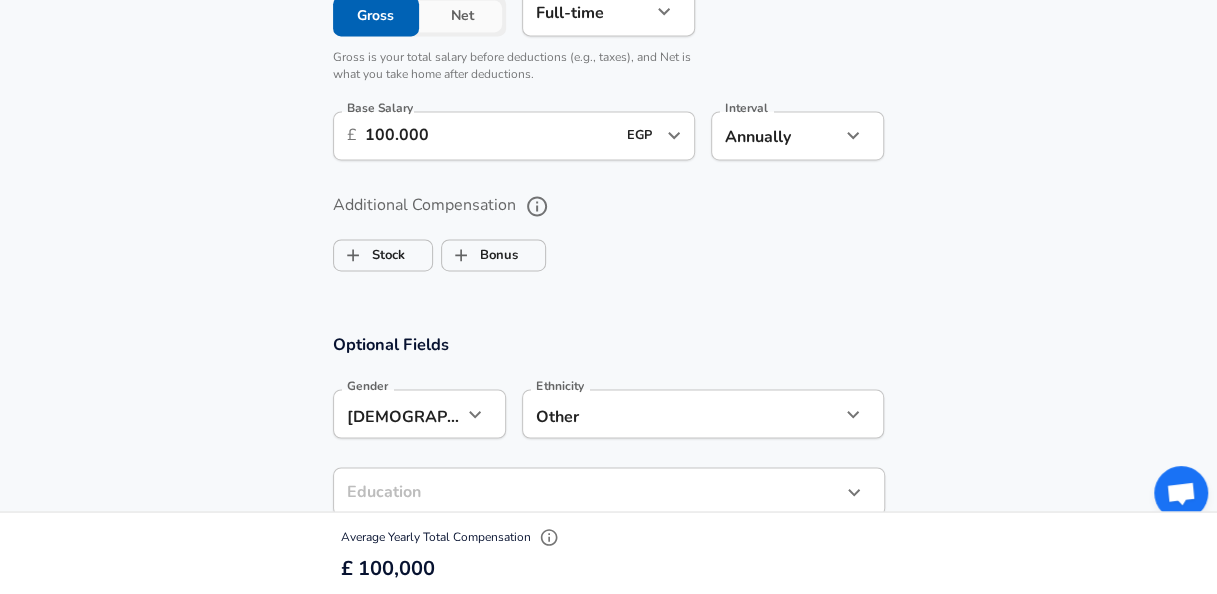 click on "Restart Add Your Salary Upload your offer letter   to verify your submission Enhance Privacy and Anonymity No Automatically hides specific fields until there are enough submissions to safely display the full details.   More Details Based on your submission and the data points that we have already collected, we will automatically hide and anonymize specific fields if there aren't enough data points to remain sufficiently anonymous. Company & Title Information   Enter the company you received your offer from Company infasme Company   Select the title that closest resembles your official title. This should be similar to the title that was present on your offer letter. Title director Title   Select a job family that best fits your role. If you can't find one, select 'Other' to enter a custom job family Job Family Technical Program Manager Job Family Specialization Specialization   Your level on the career ladder. e.g. L3 or Senior Product Manager or Principal Engineer or Distinguished Engineer Level l1 Level Yes" at bounding box center (608, -1117) 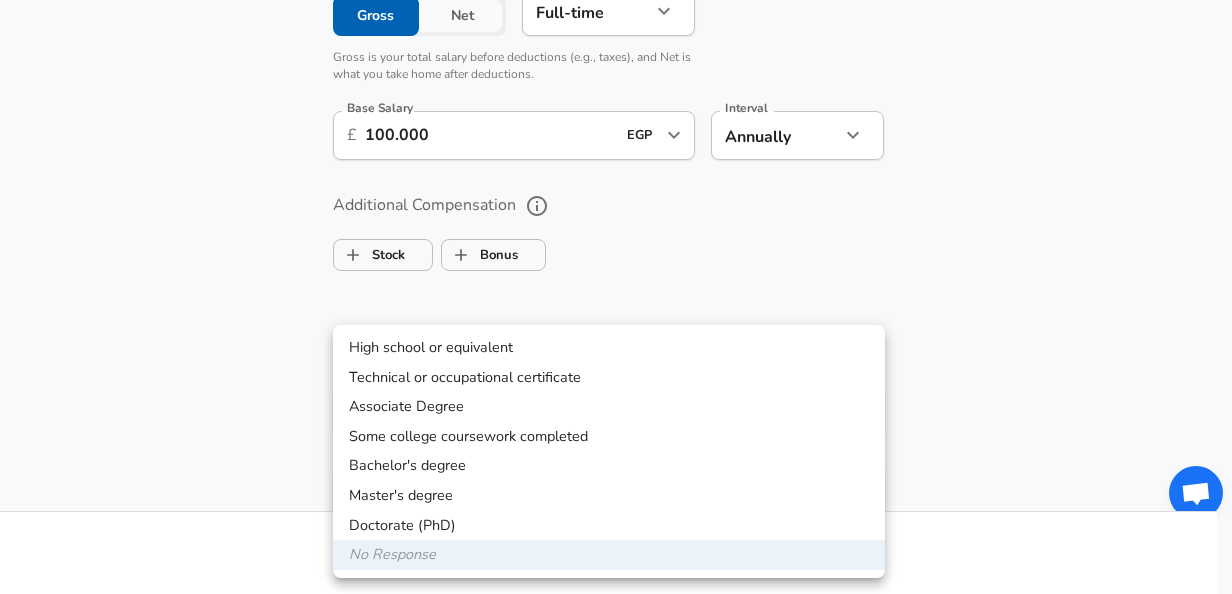 click on "High school or equivalent" at bounding box center (609, 348) 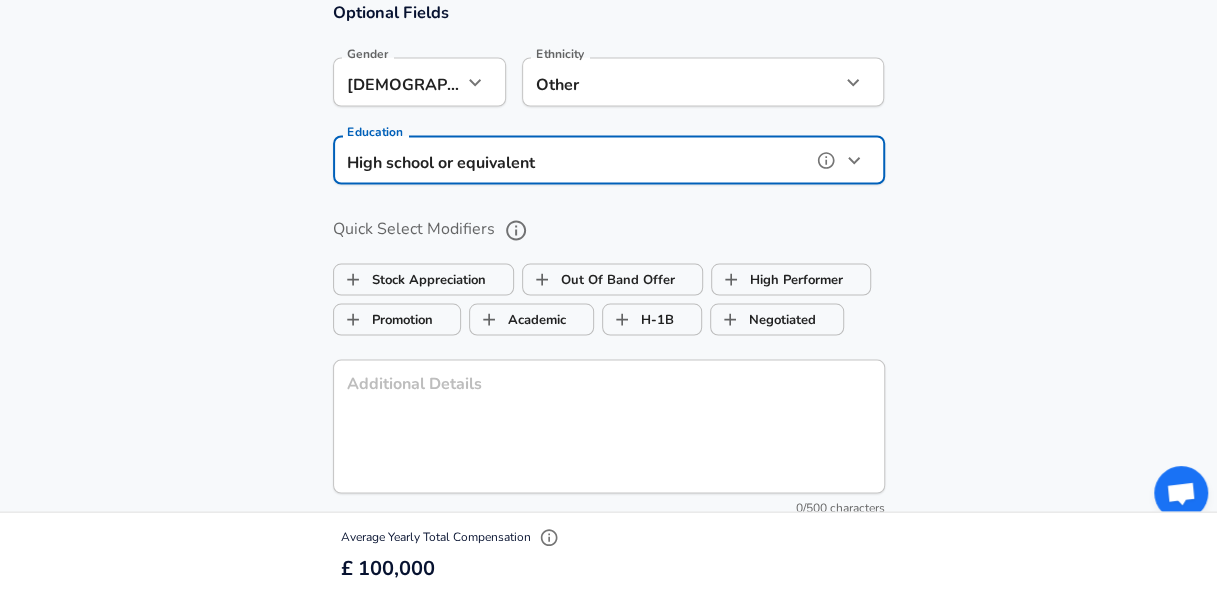 scroll, scrollTop: 1779, scrollLeft: 0, axis: vertical 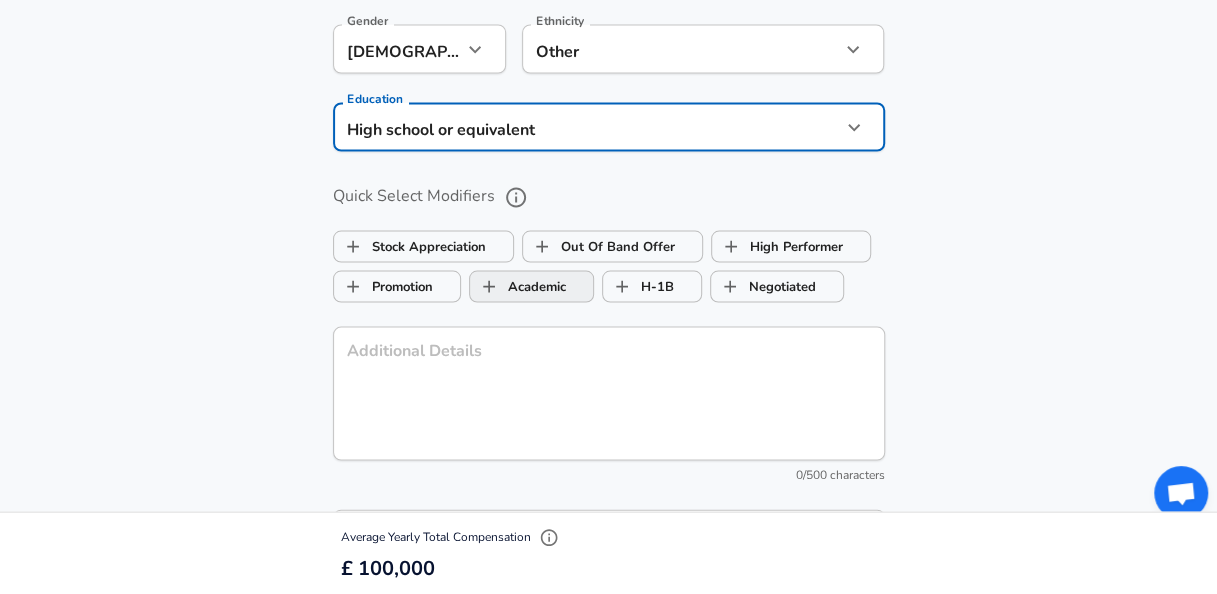 click on "Academic" at bounding box center [518, 286] 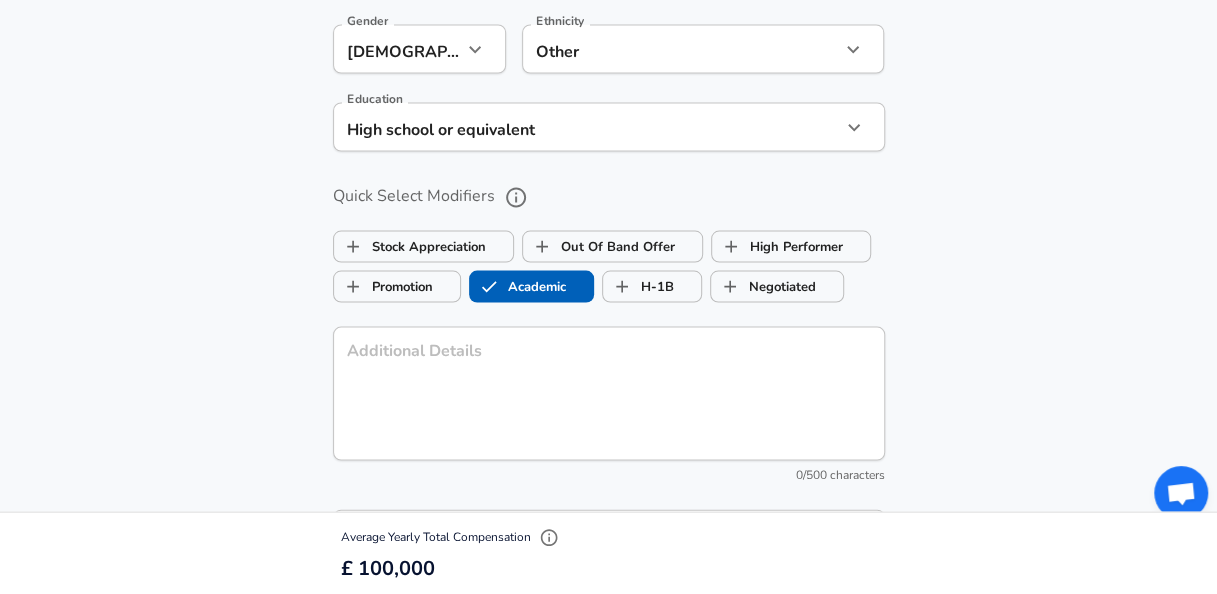 checkbox on "true" 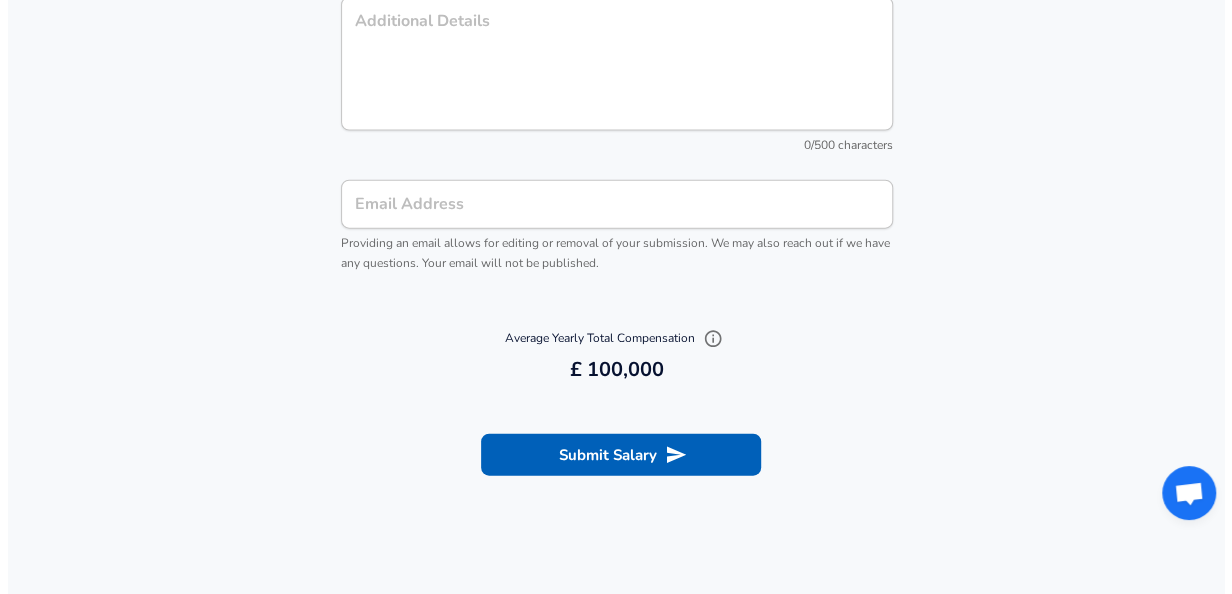 scroll, scrollTop: 2111, scrollLeft: 0, axis: vertical 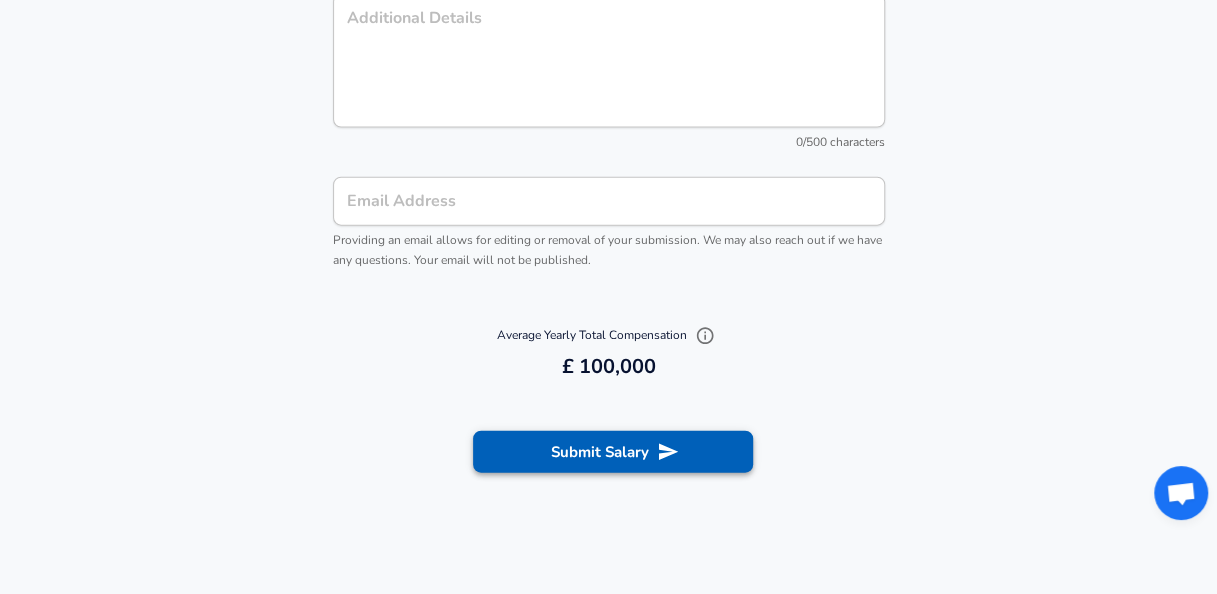 click on "Submit Salary" at bounding box center [613, 452] 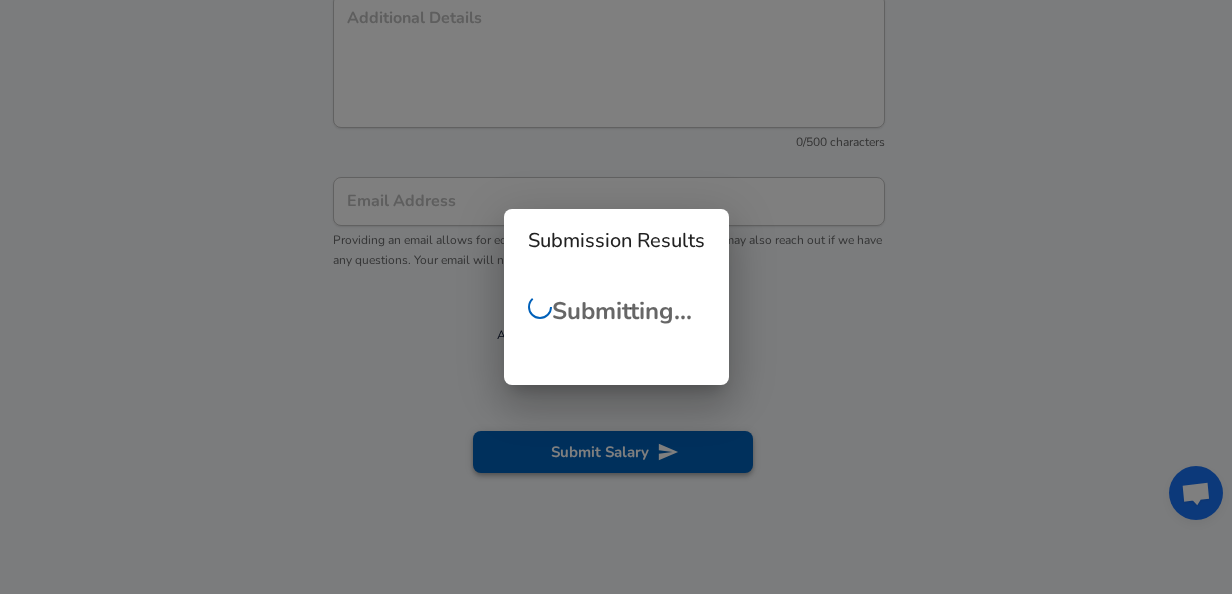 scroll, scrollTop: 608, scrollLeft: 0, axis: vertical 